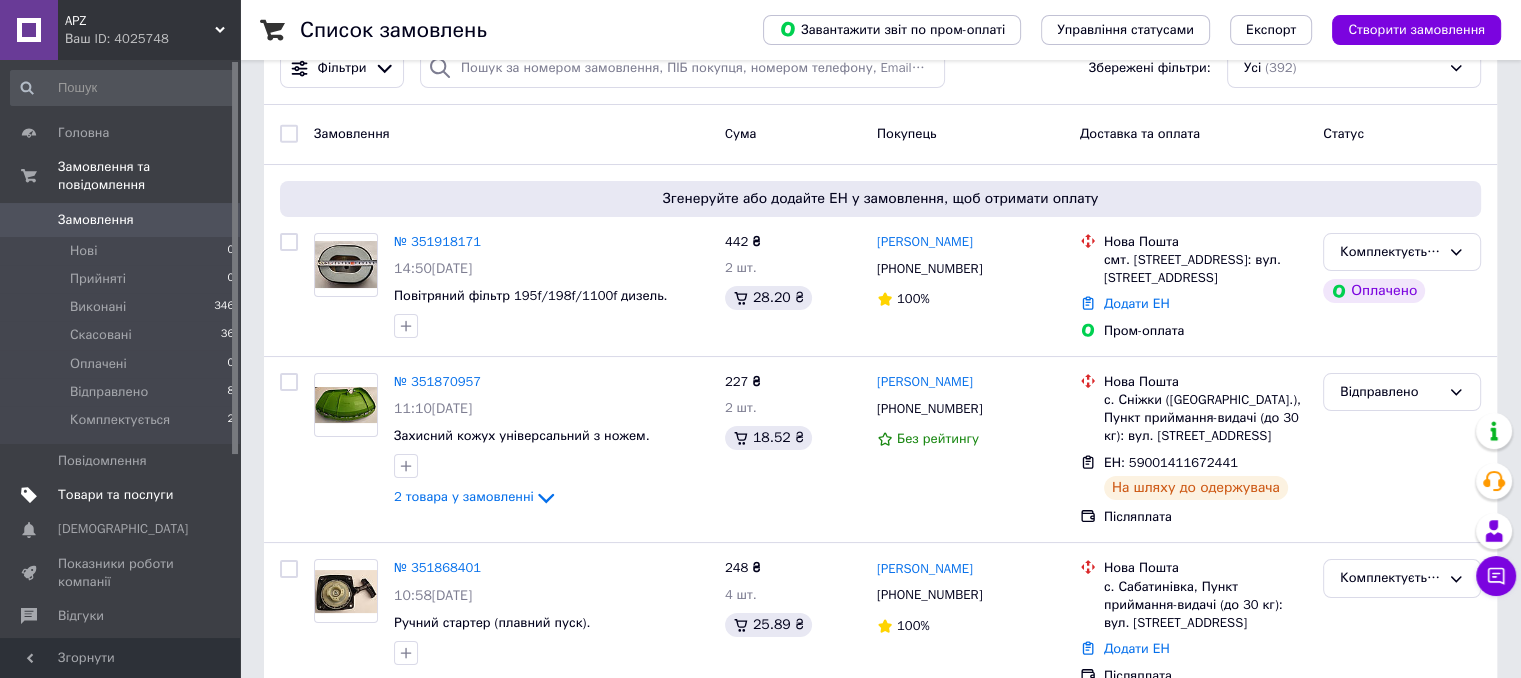 scroll, scrollTop: 100, scrollLeft: 0, axis: vertical 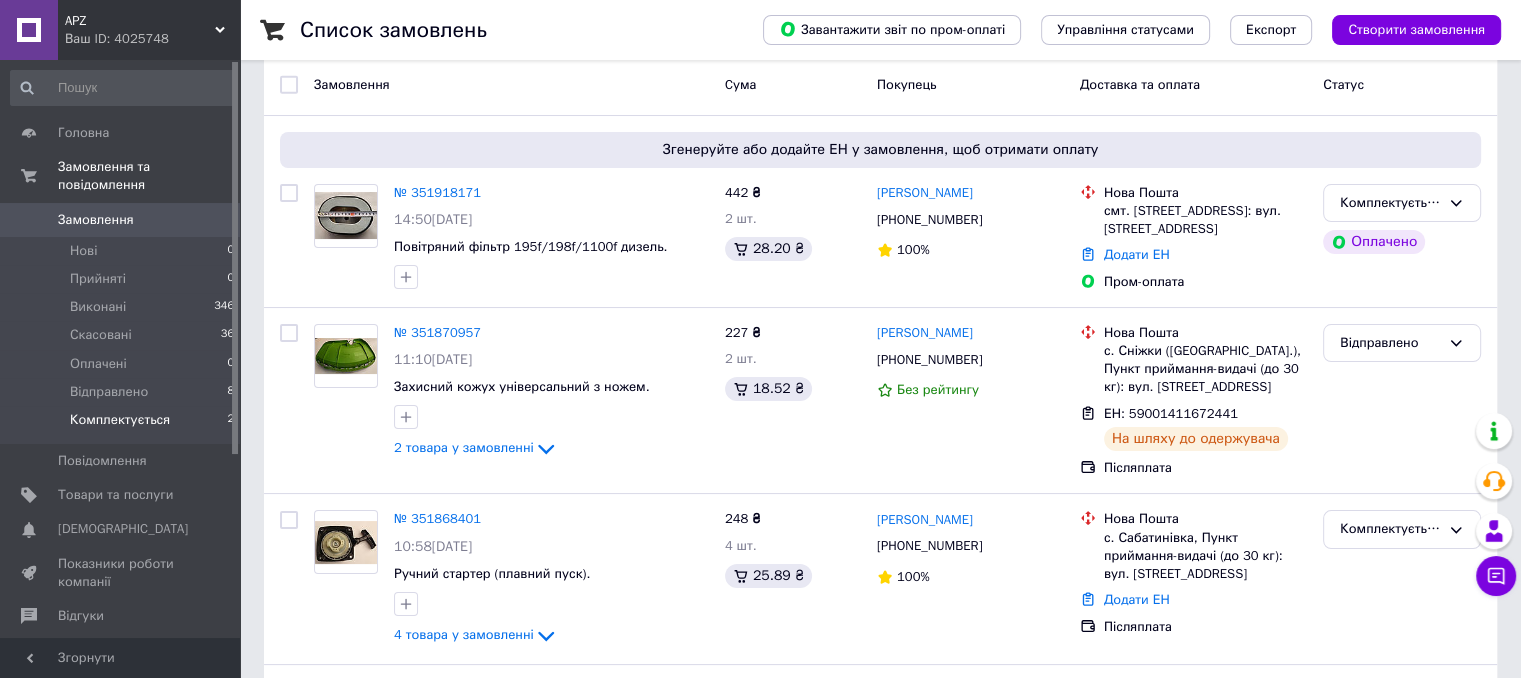 click on "Комплектується" at bounding box center [120, 420] 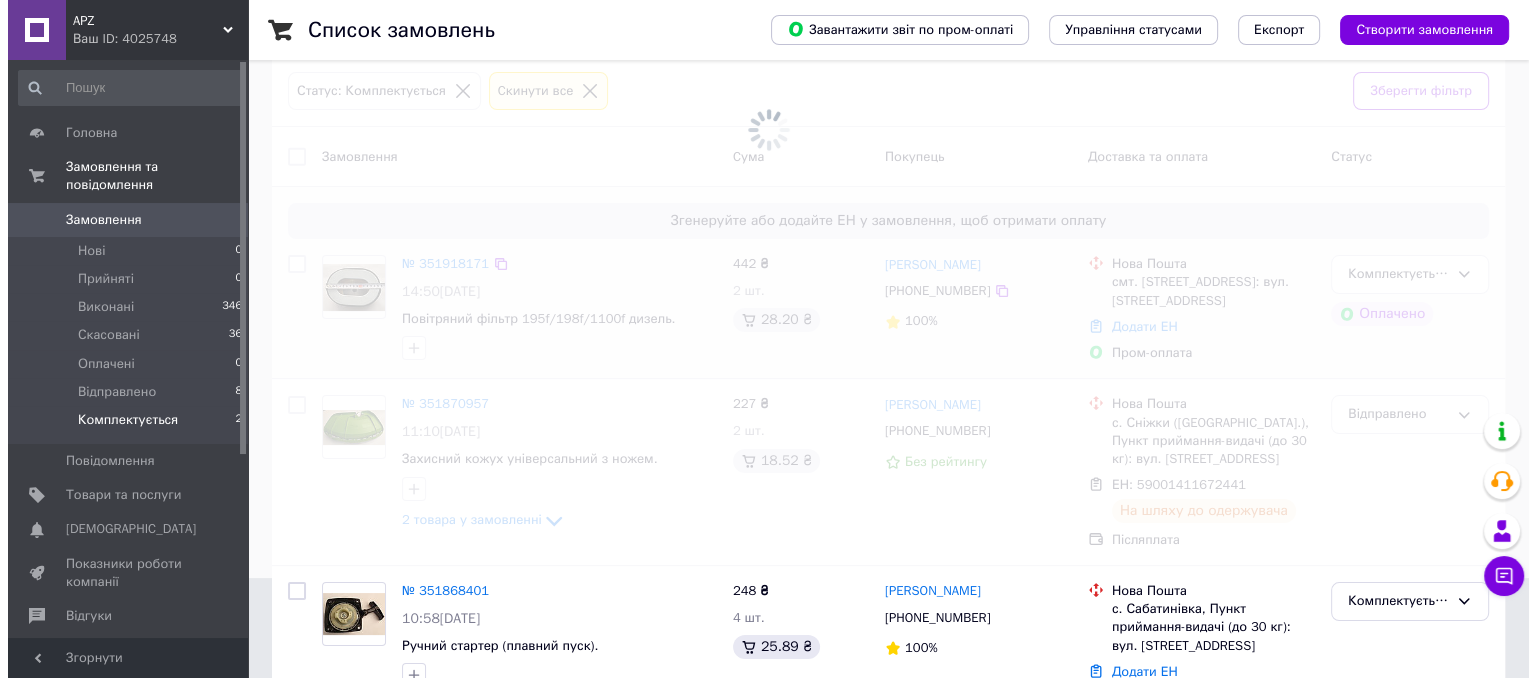 scroll, scrollTop: 0, scrollLeft: 0, axis: both 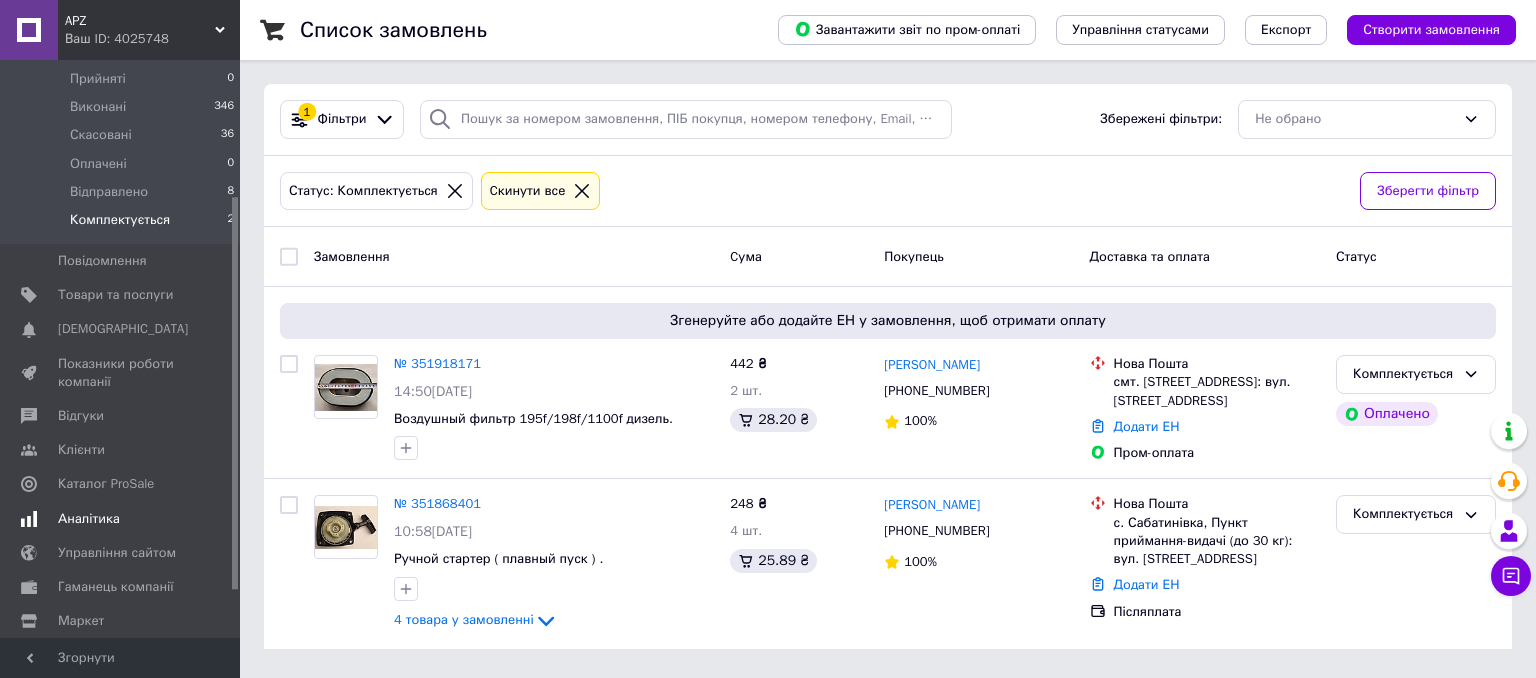 click on "Аналітика" at bounding box center (89, 519) 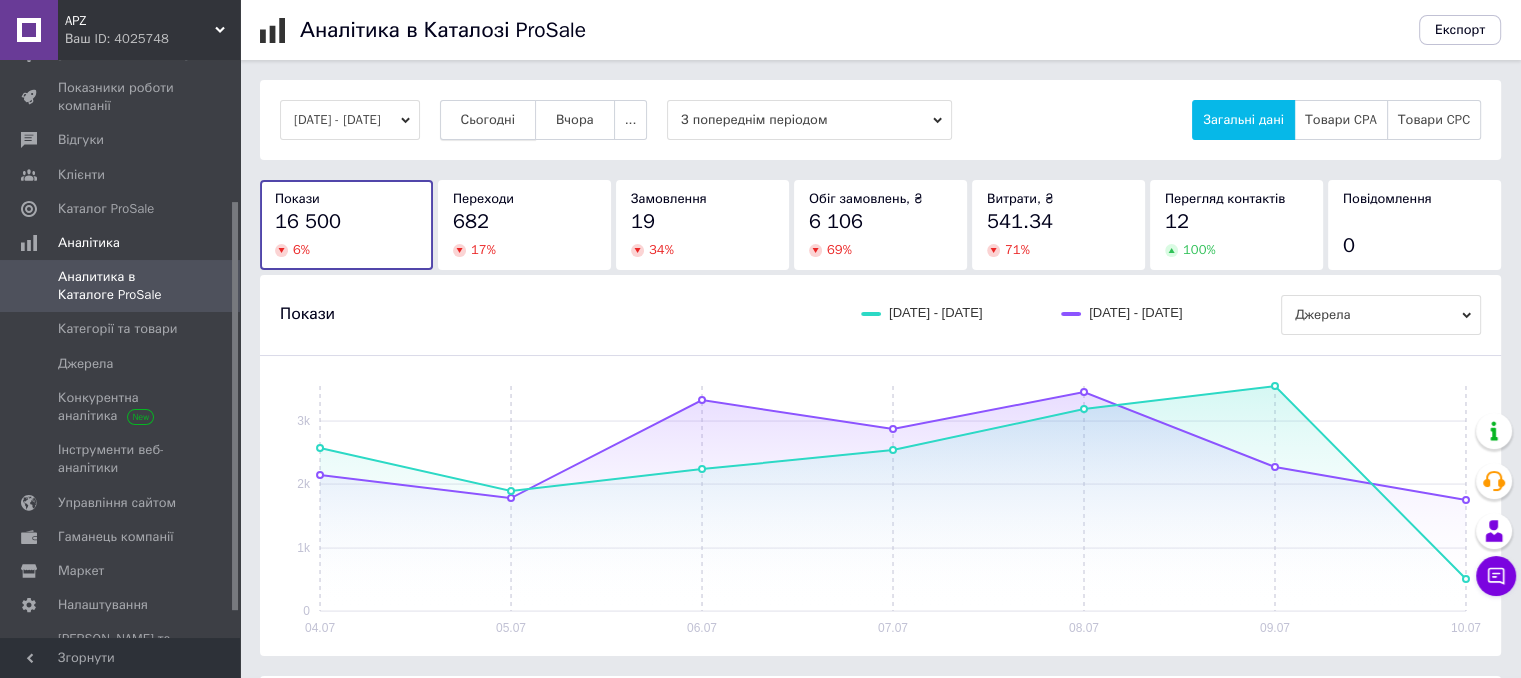 click on "Сьогодні" at bounding box center (488, 120) 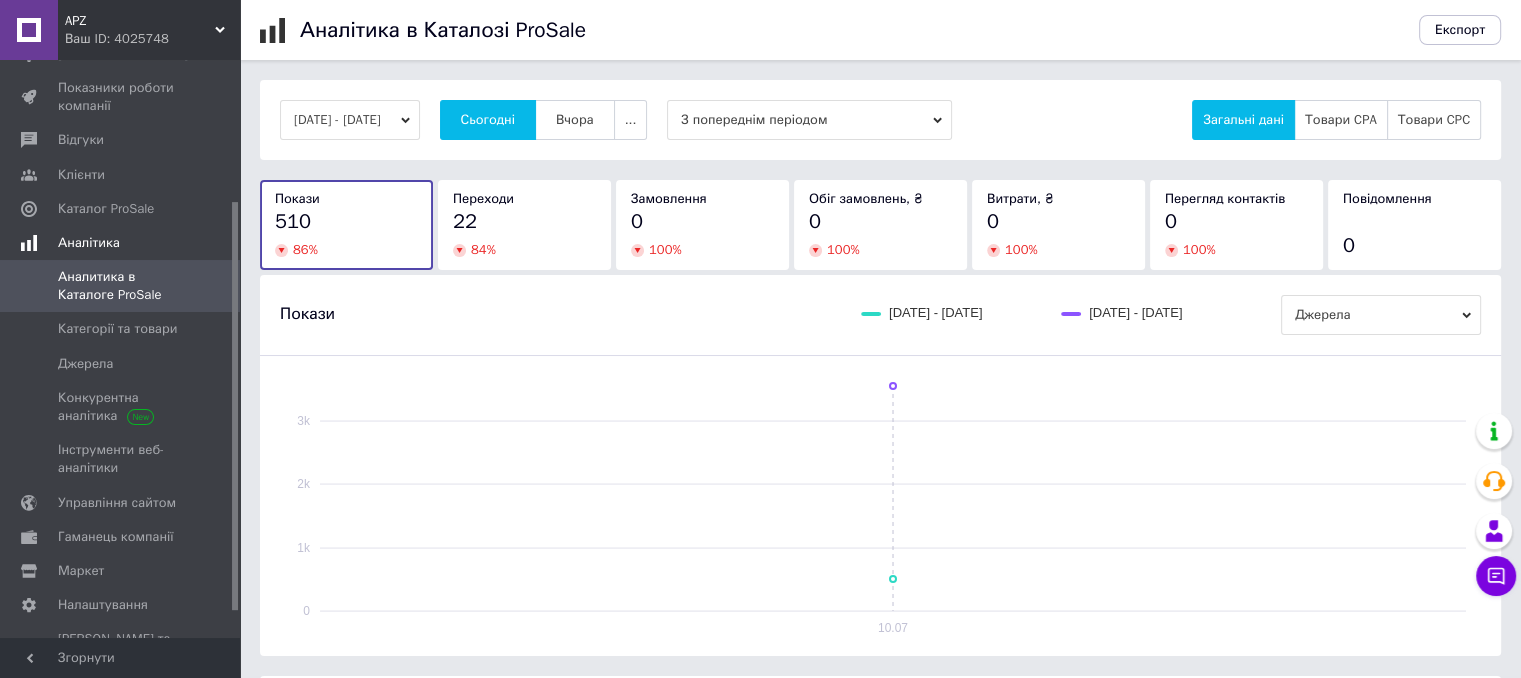 scroll, scrollTop: 0, scrollLeft: 0, axis: both 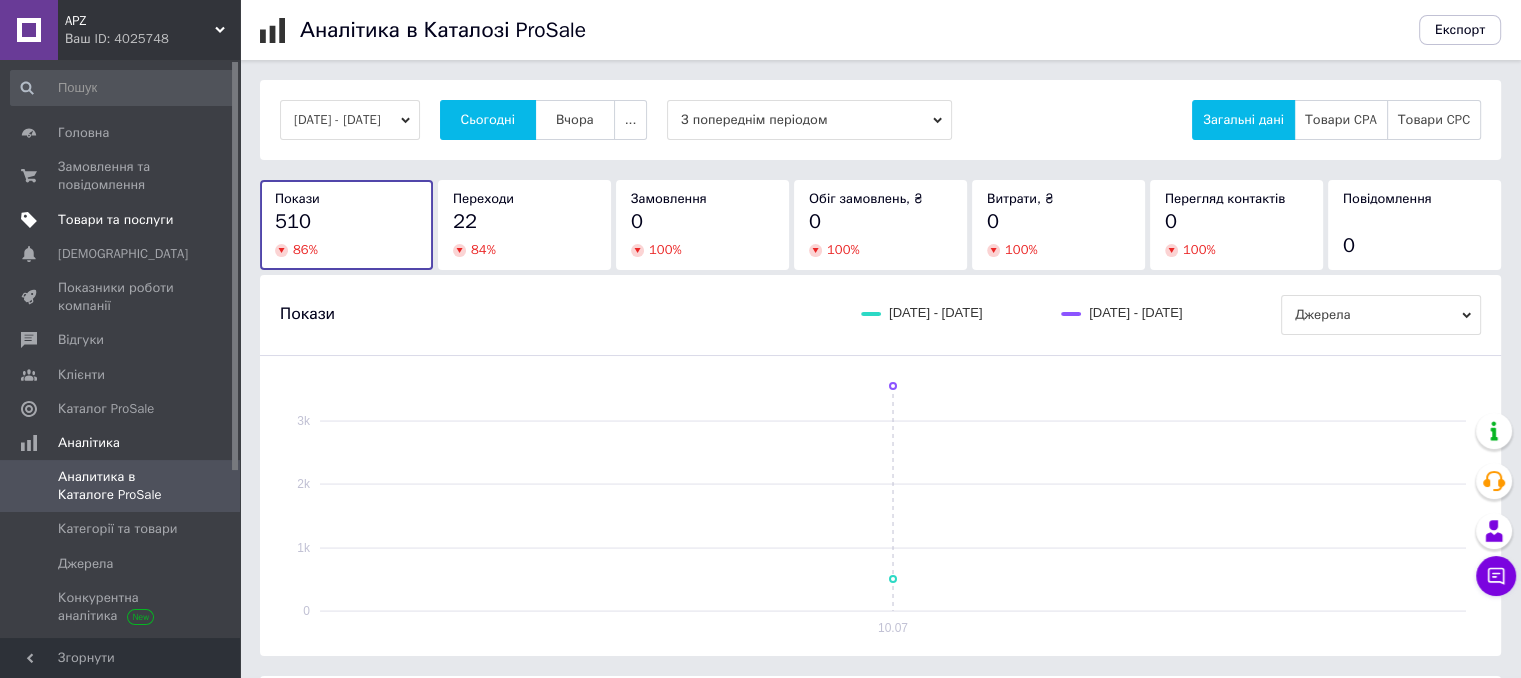 click on "Товари та послуги" at bounding box center [115, 220] 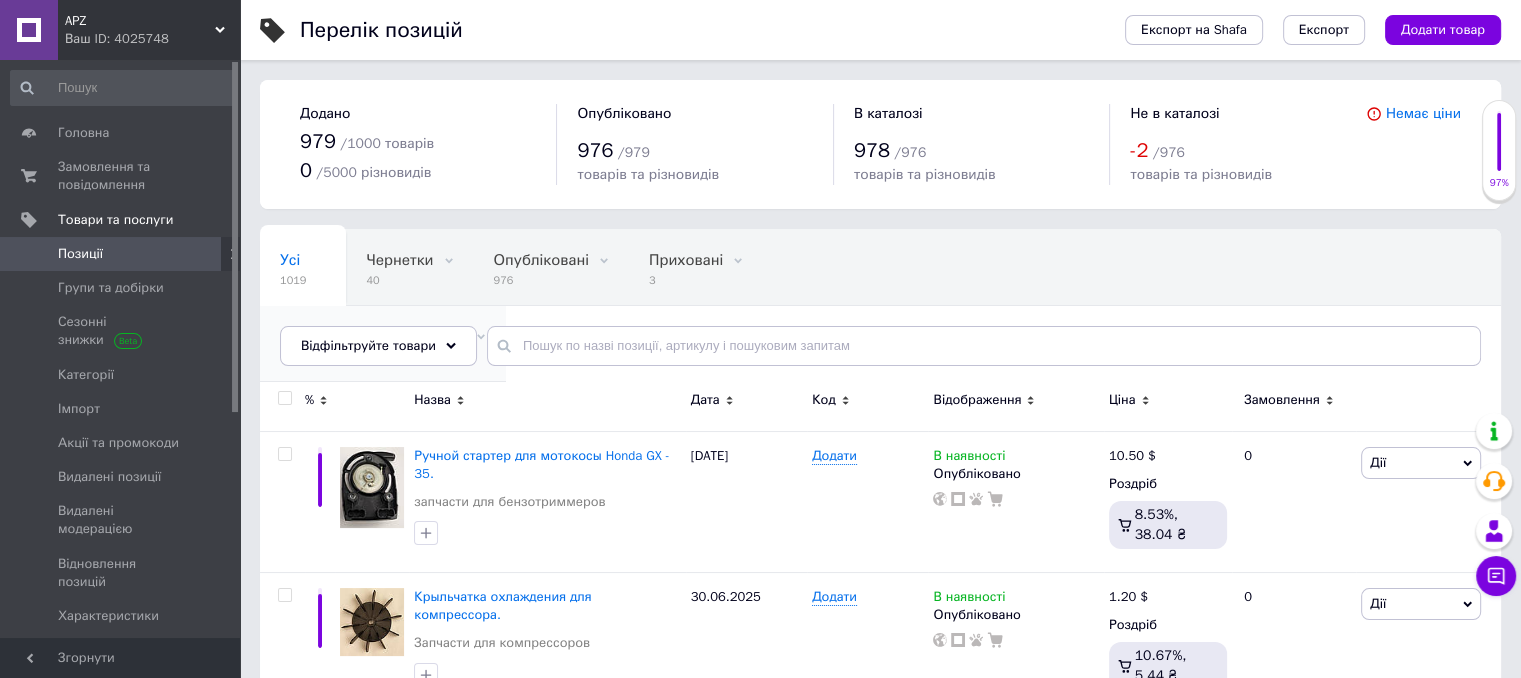 click on "Не відображаються в ка..." at bounding box center (373, 336) 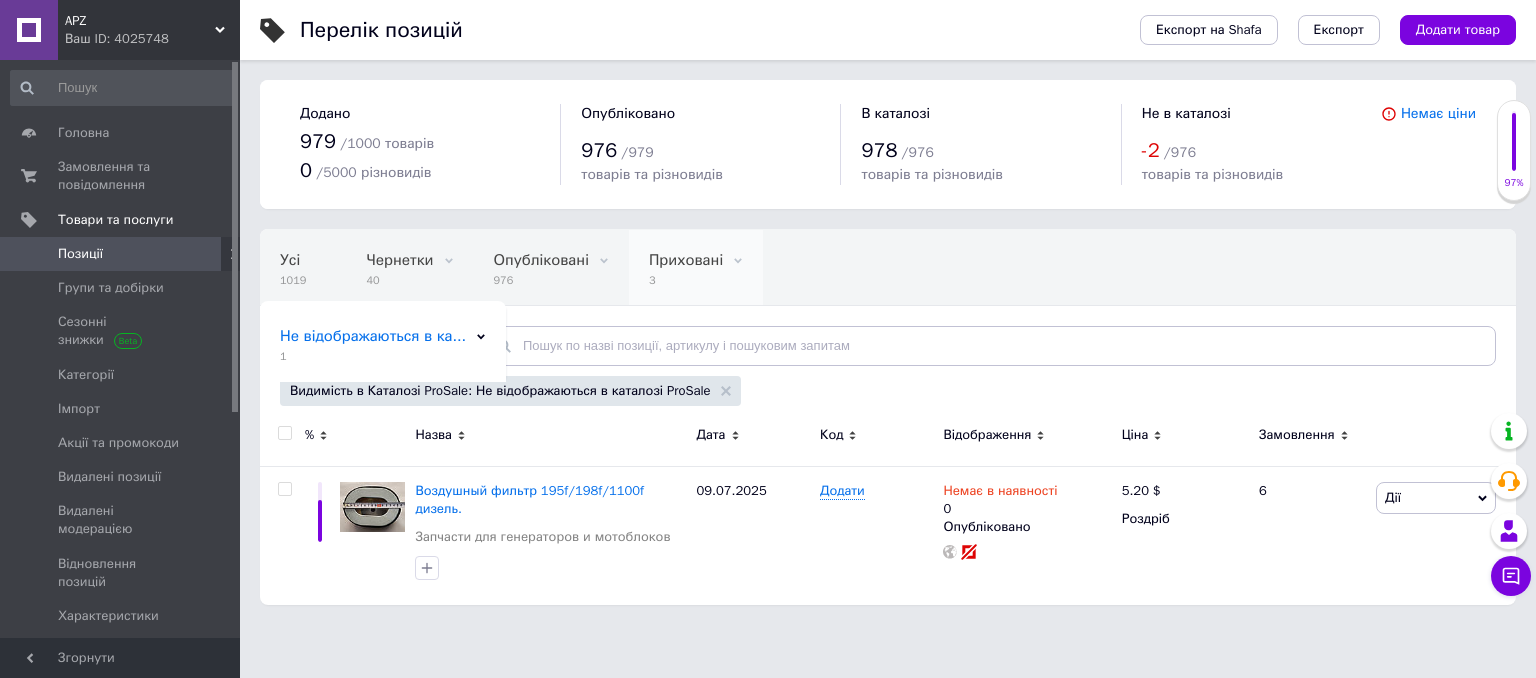 click on "3" at bounding box center [686, 280] 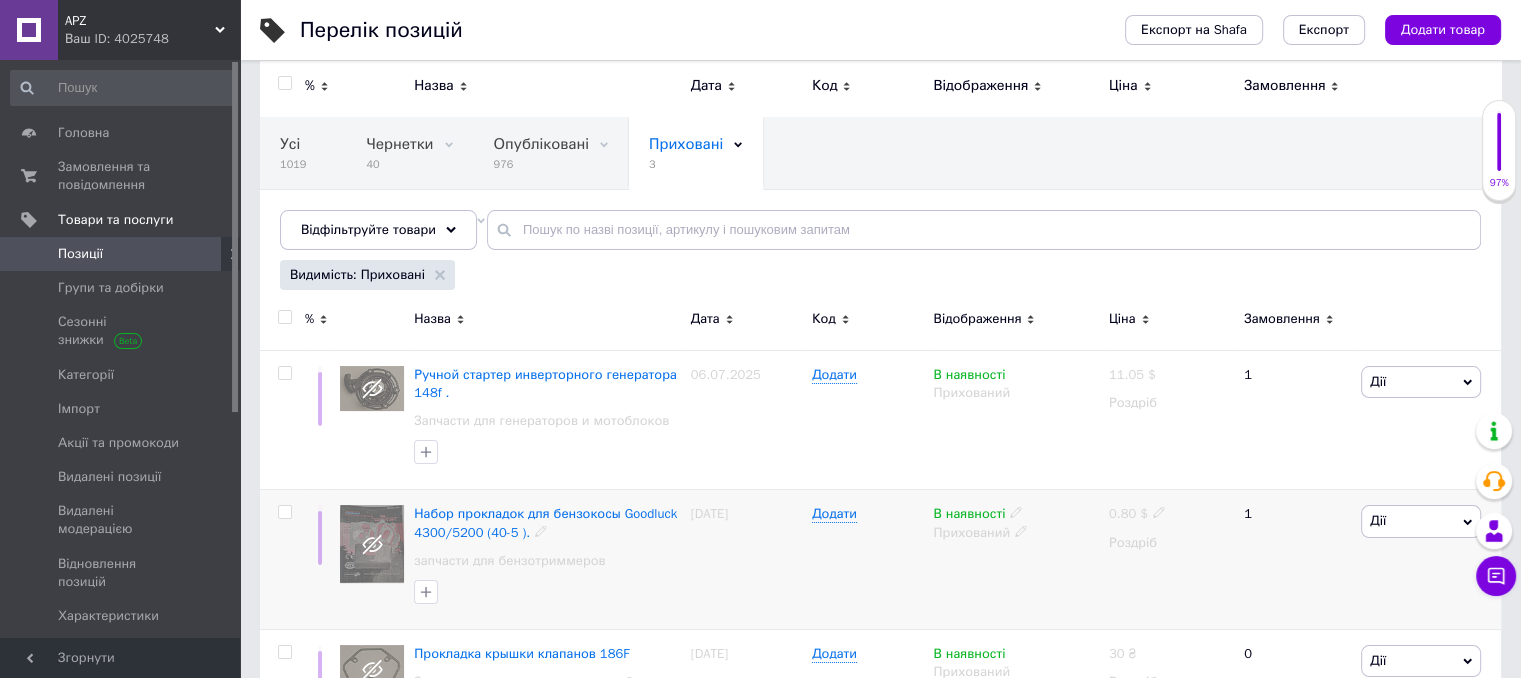 scroll, scrollTop: 0, scrollLeft: 0, axis: both 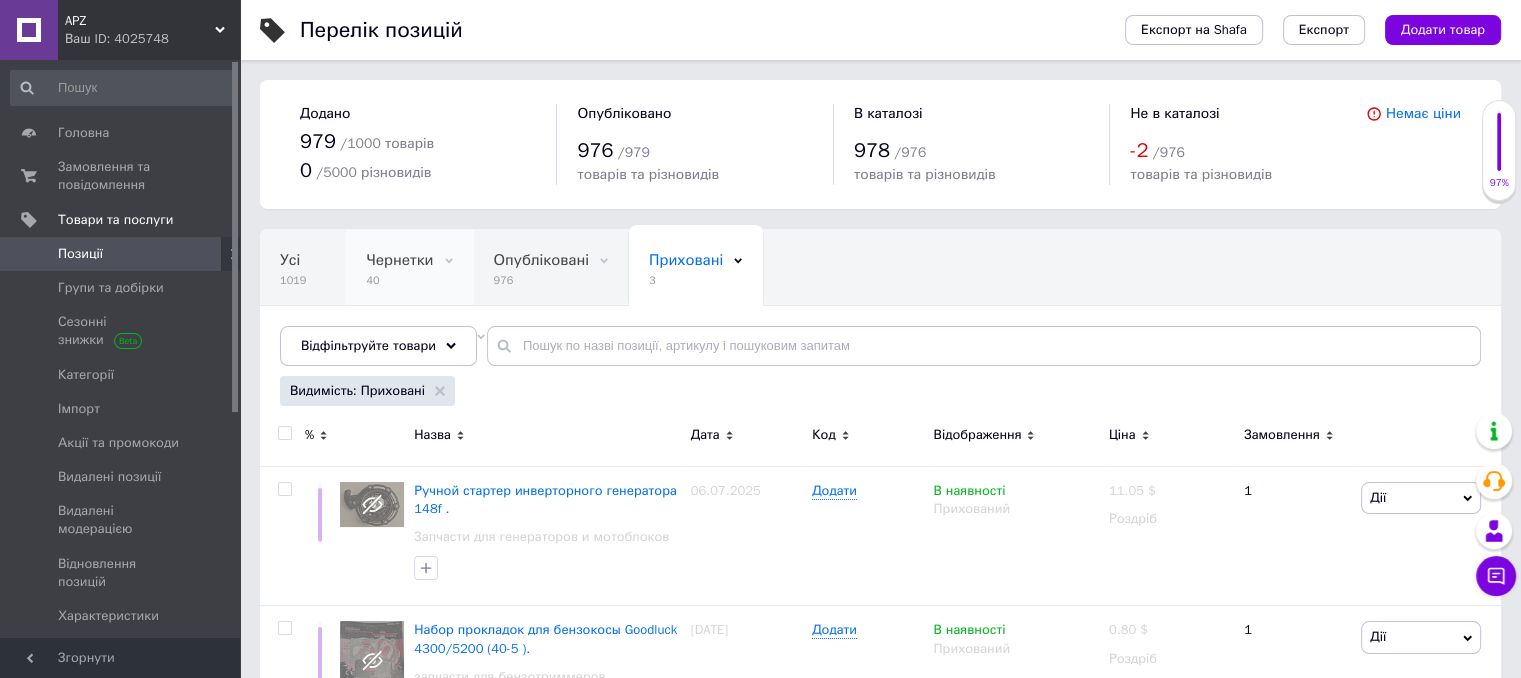 click on "Чернетки 40" at bounding box center [409, 268] 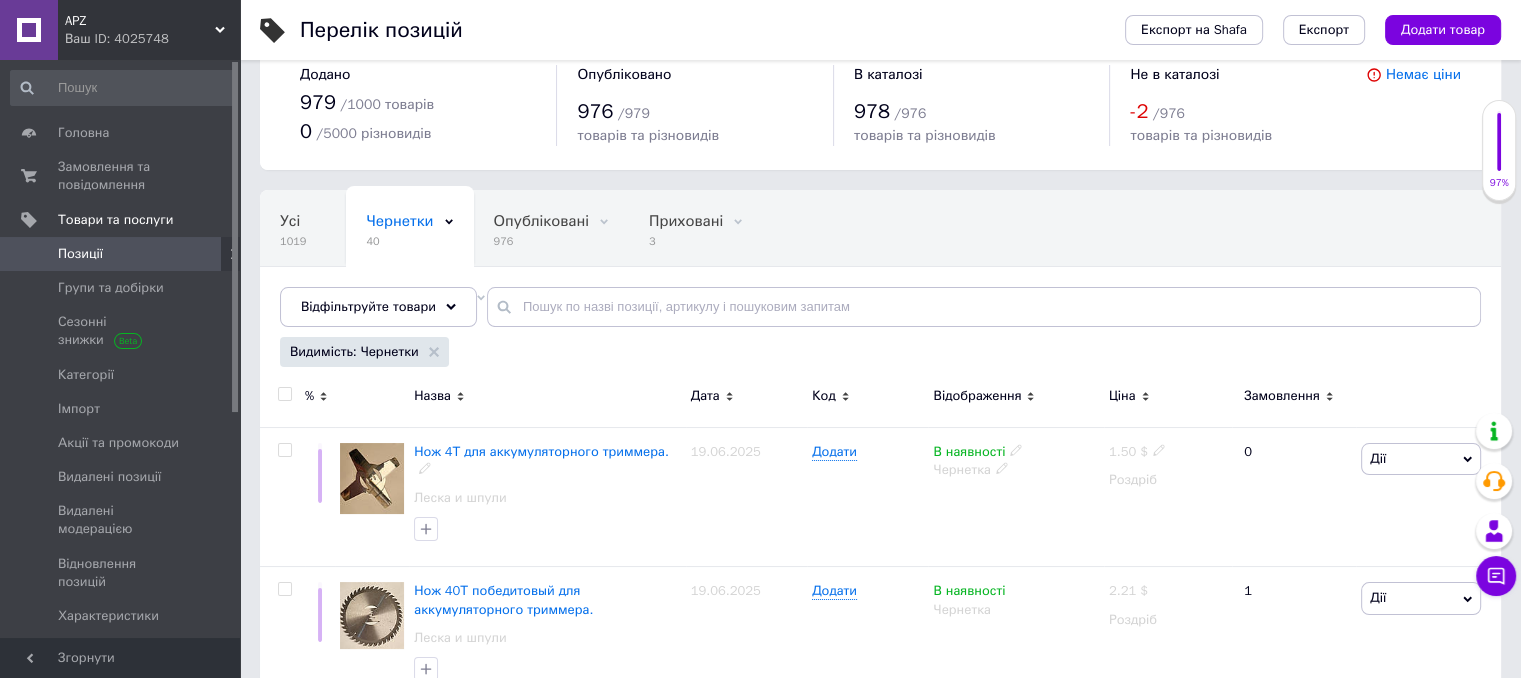 scroll, scrollTop: 0, scrollLeft: 0, axis: both 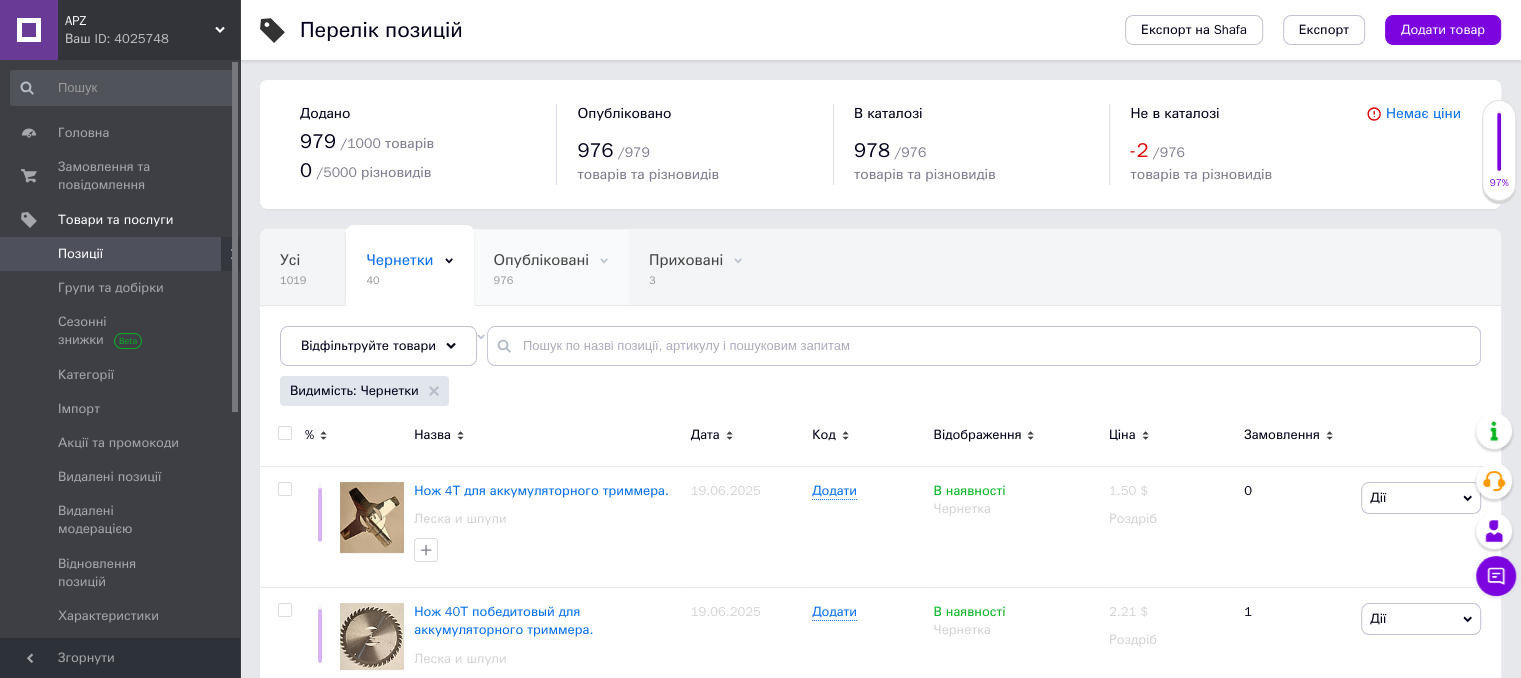 click on "976" at bounding box center [541, 280] 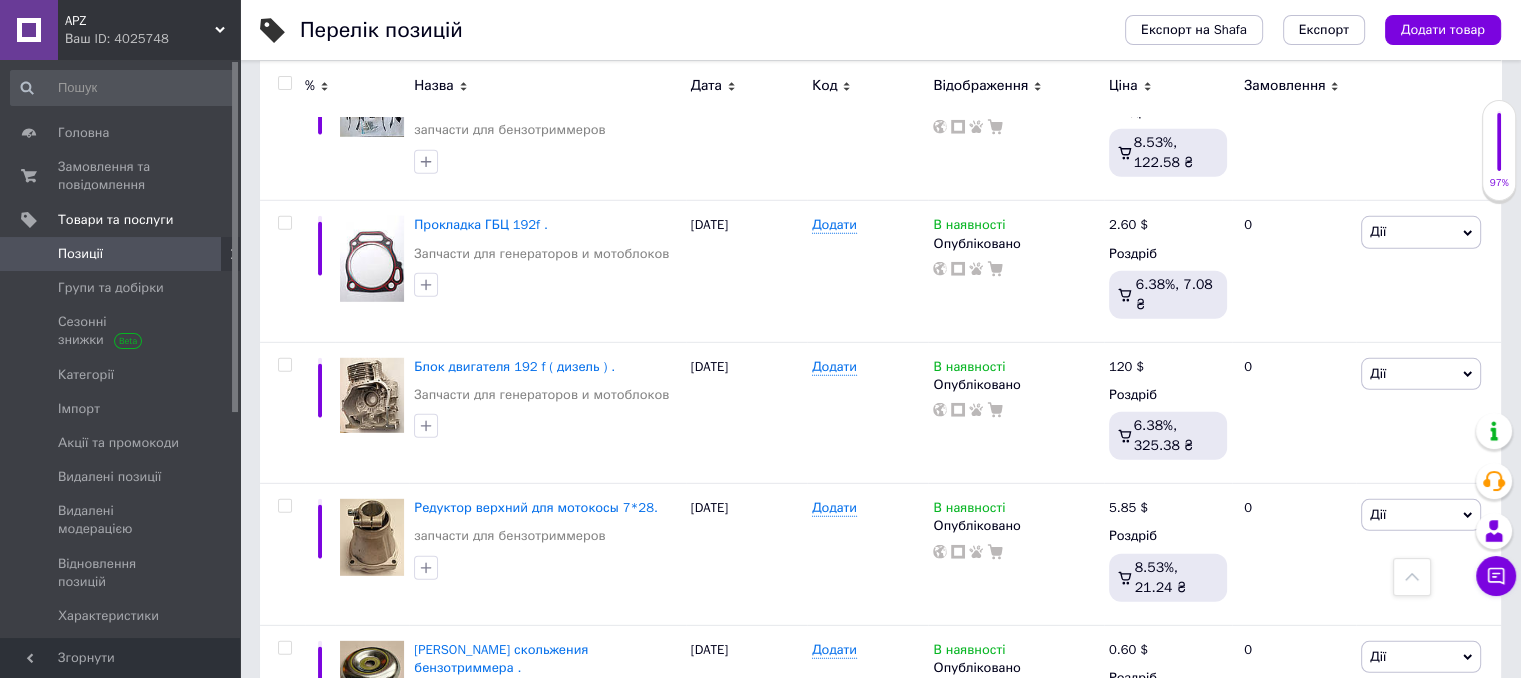 scroll, scrollTop: 13437, scrollLeft: 0, axis: vertical 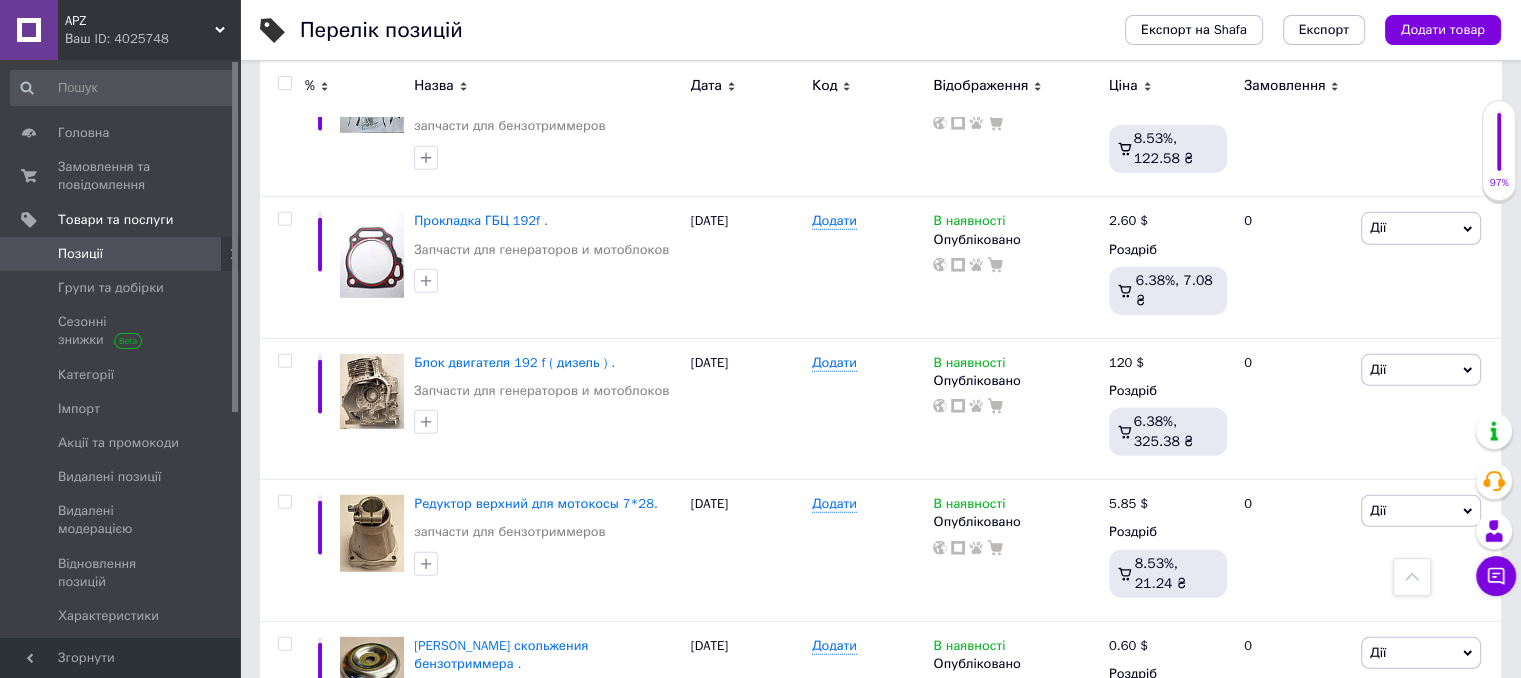click on "2" at bounding box center (327, 1227) 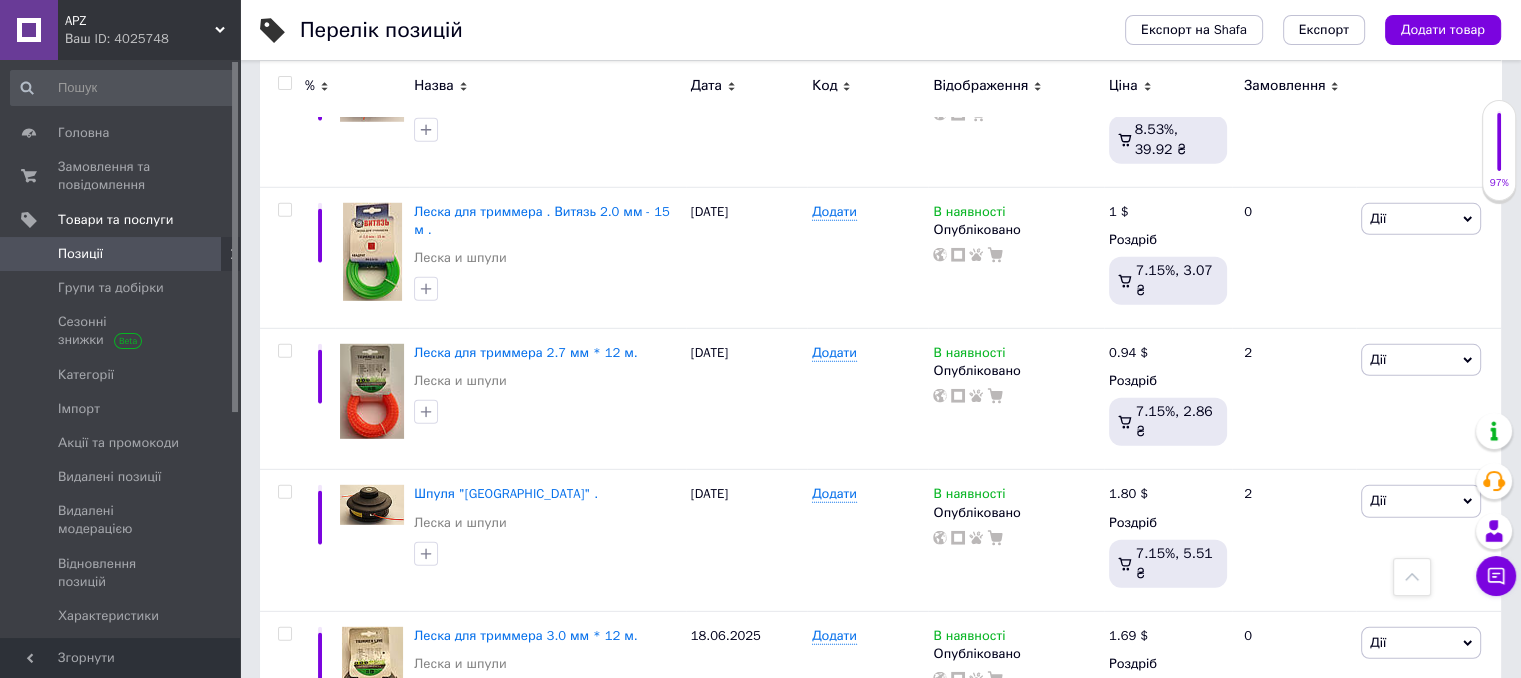 scroll, scrollTop: 13373, scrollLeft: 0, axis: vertical 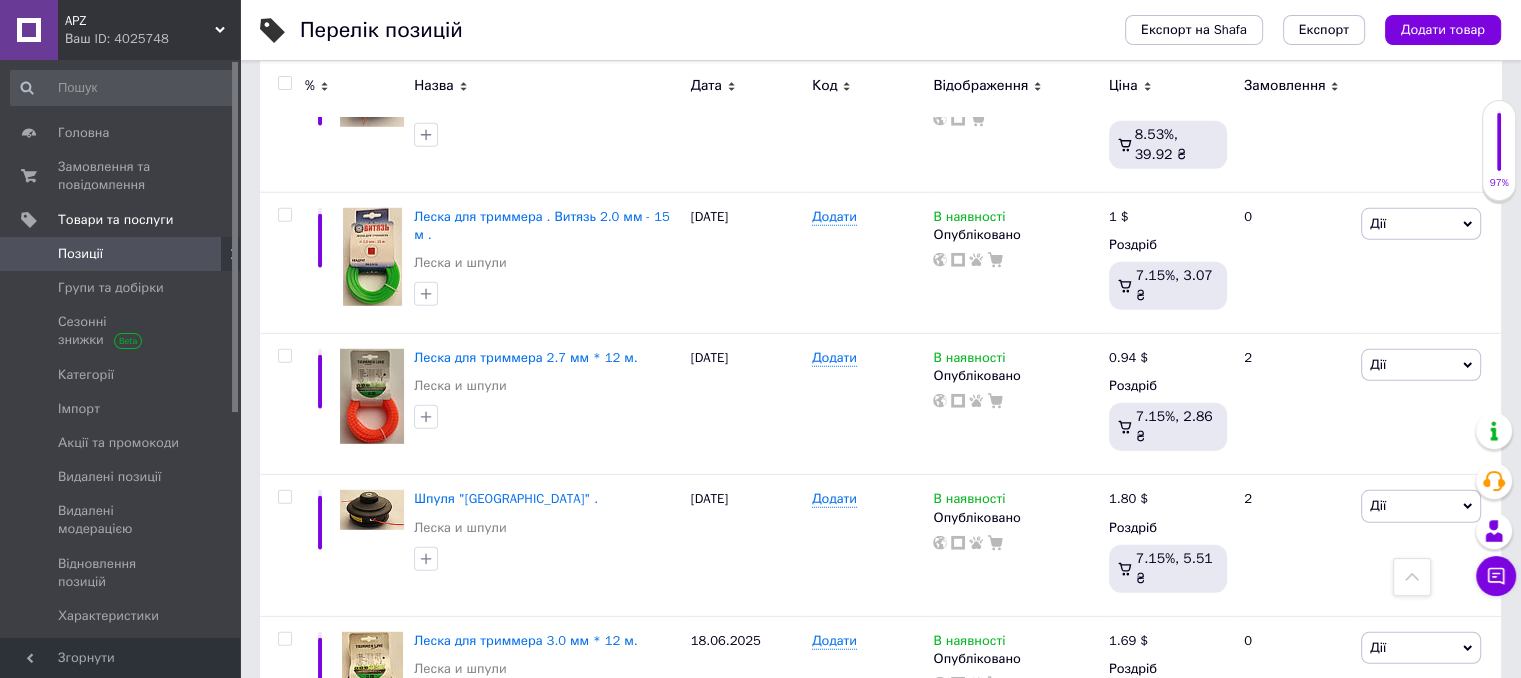 click on "3" at bounding box center [494, 1364] 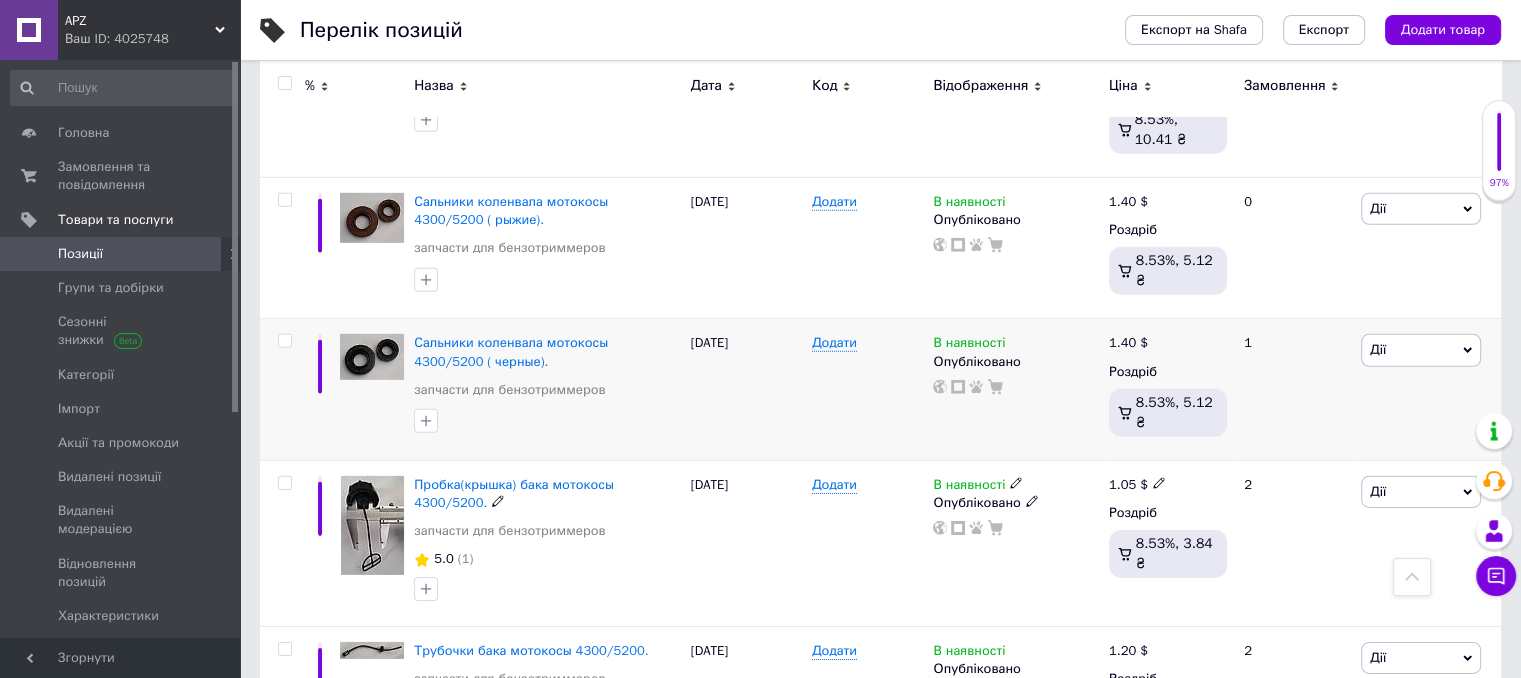 scroll, scrollTop: 13882, scrollLeft: 0, axis: vertical 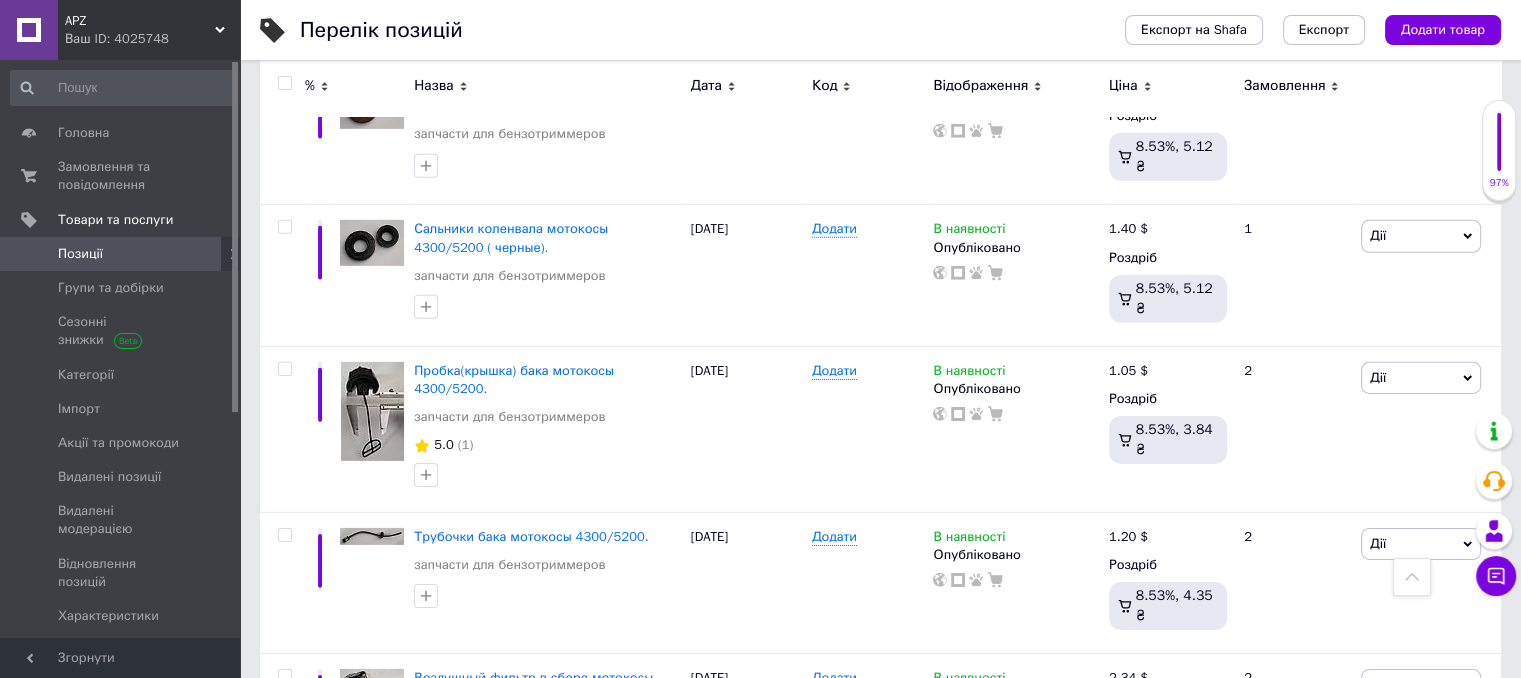 click on "4" at bounding box center (539, 836) 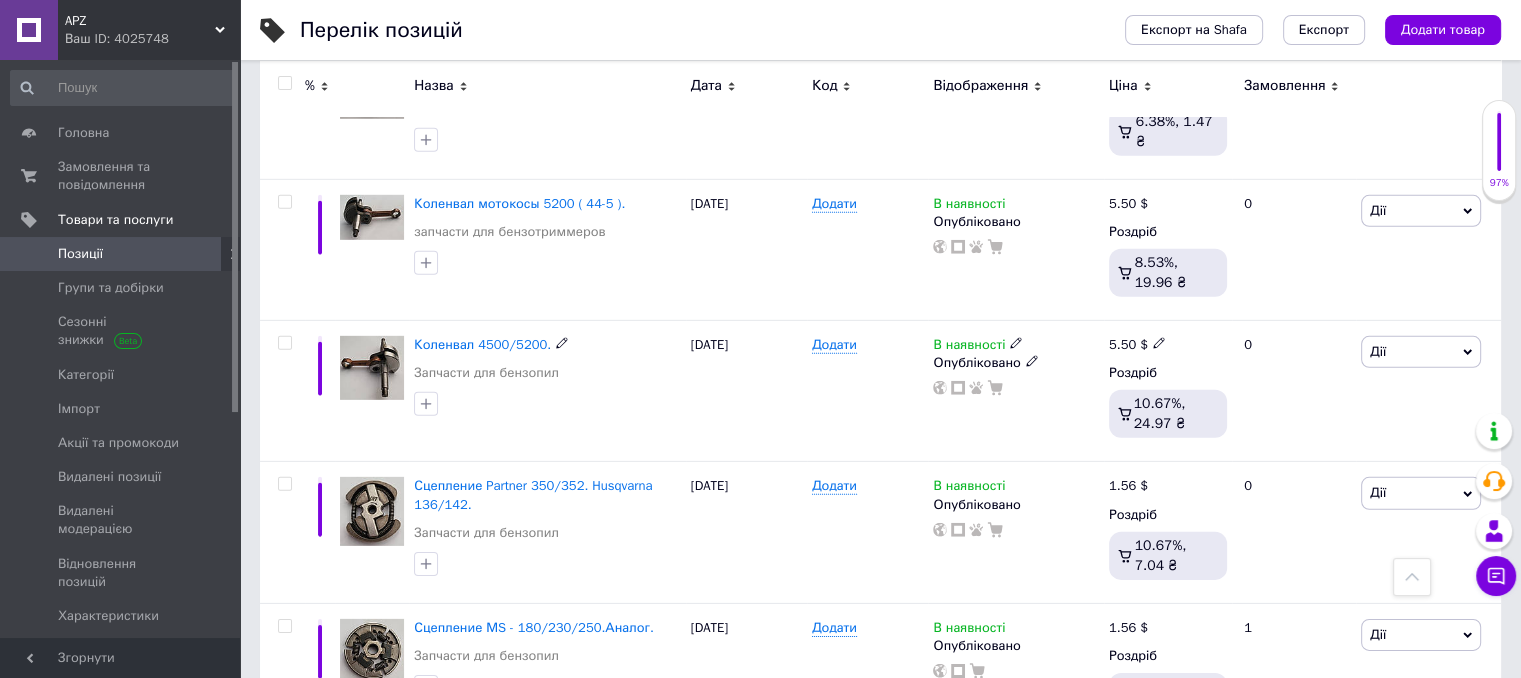 scroll, scrollTop: 13861, scrollLeft: 0, axis: vertical 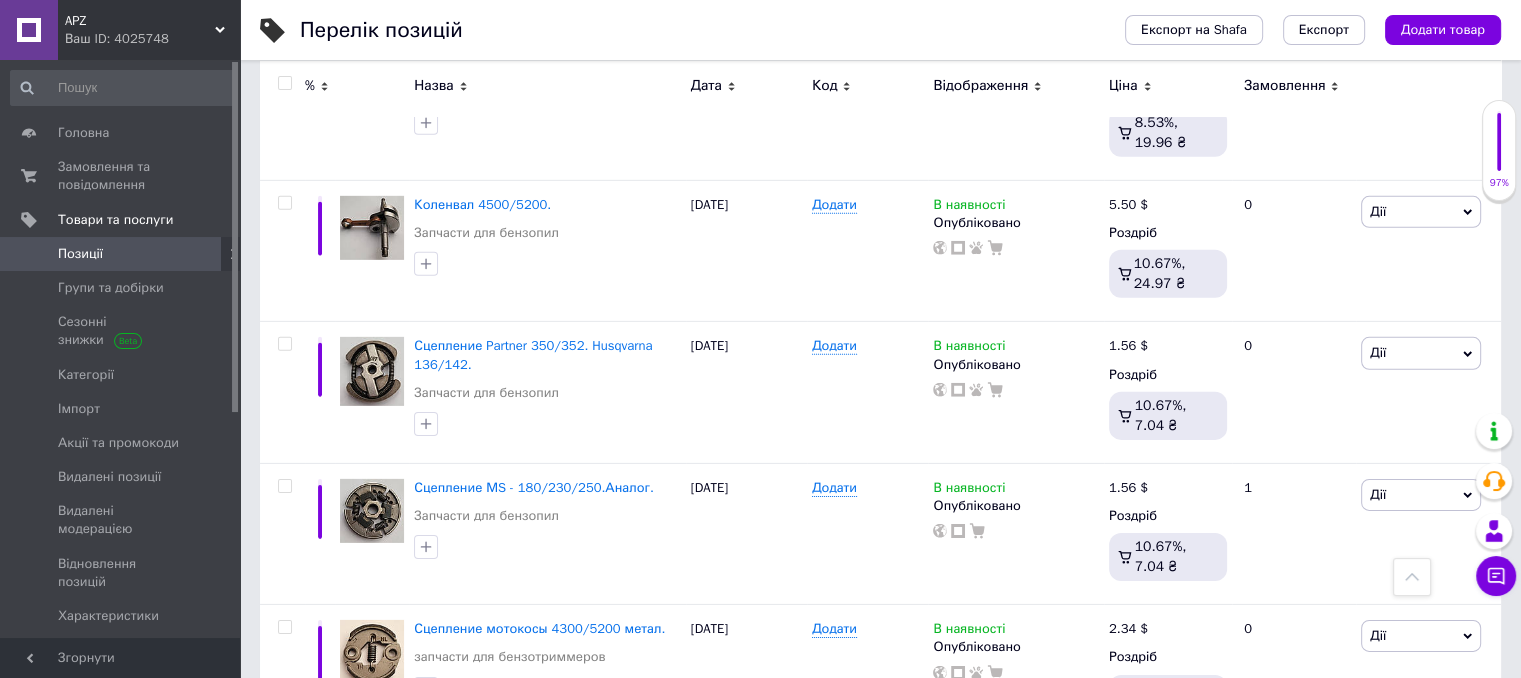 click on "5" at bounding box center (584, 928) 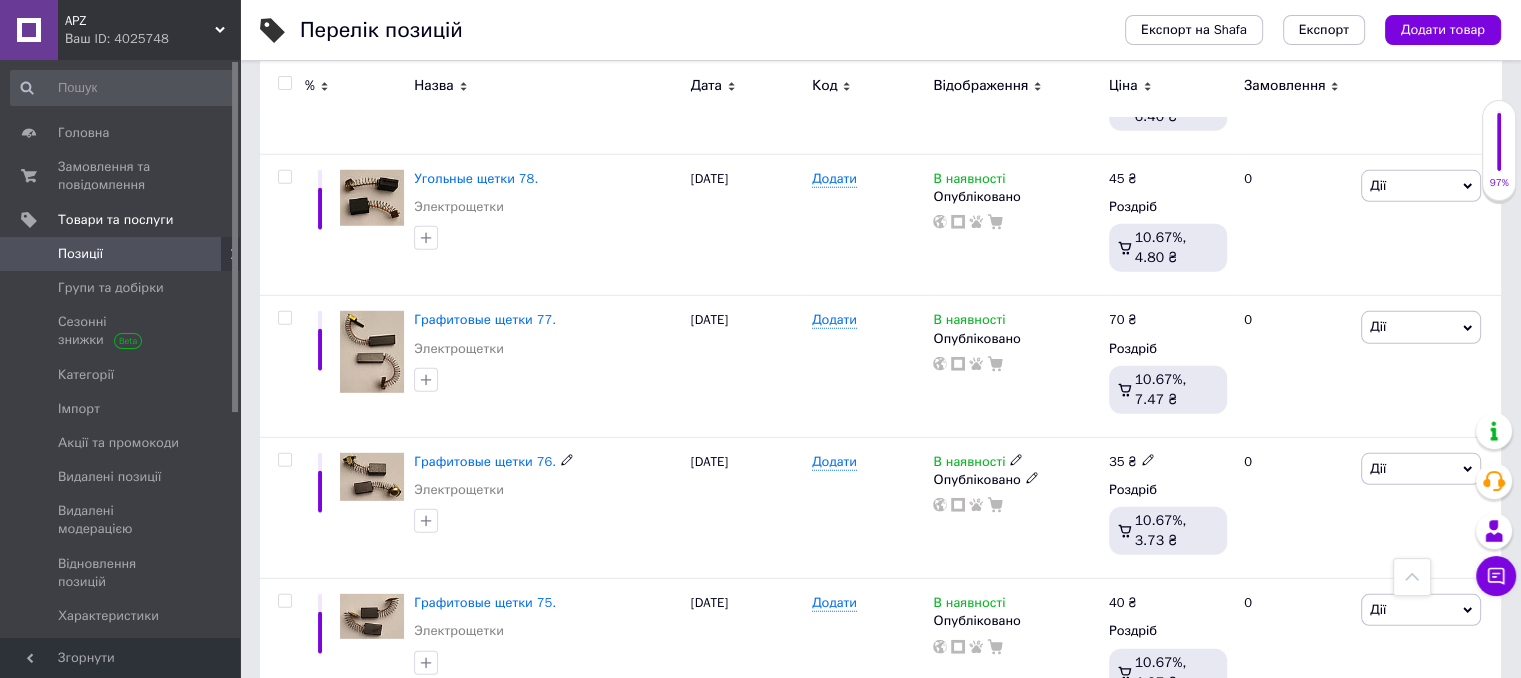 scroll, scrollTop: 13687, scrollLeft: 0, axis: vertical 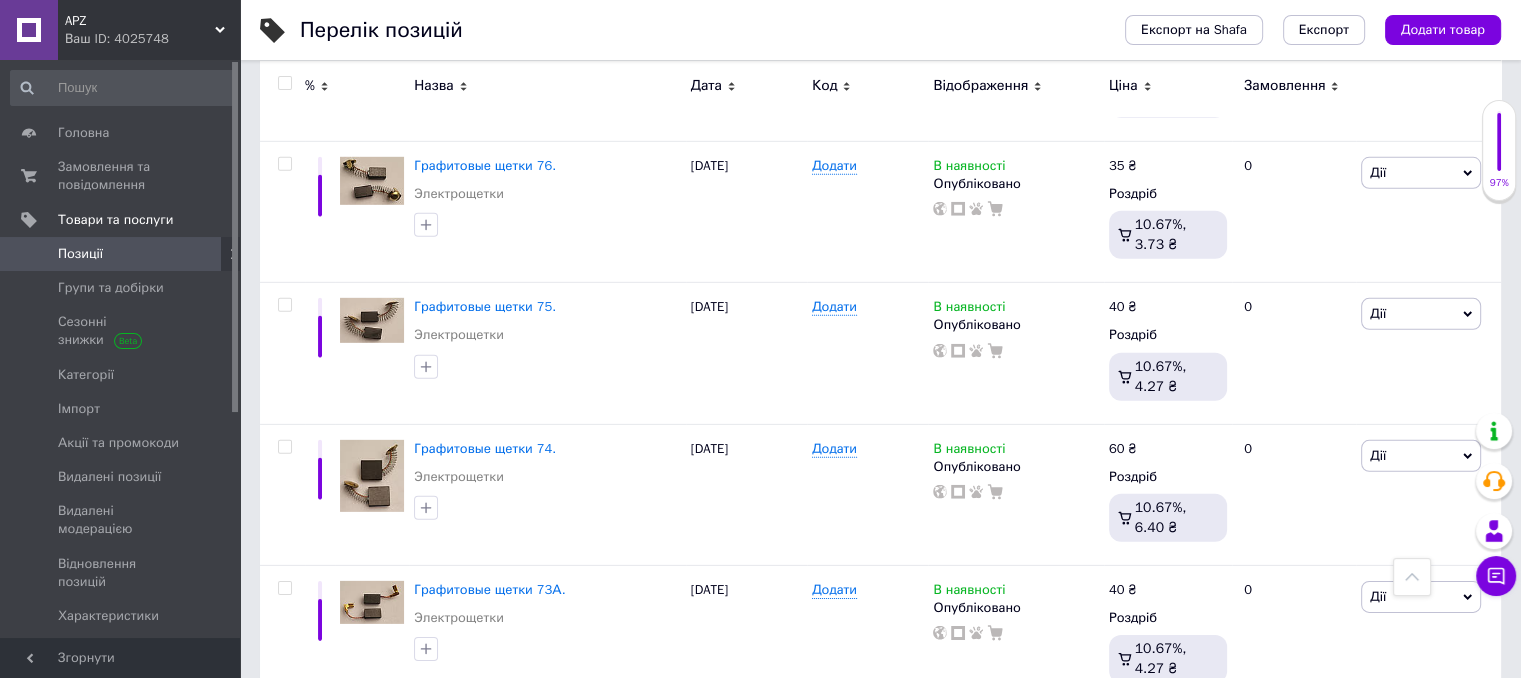 click on "6" at bounding box center [629, 889] 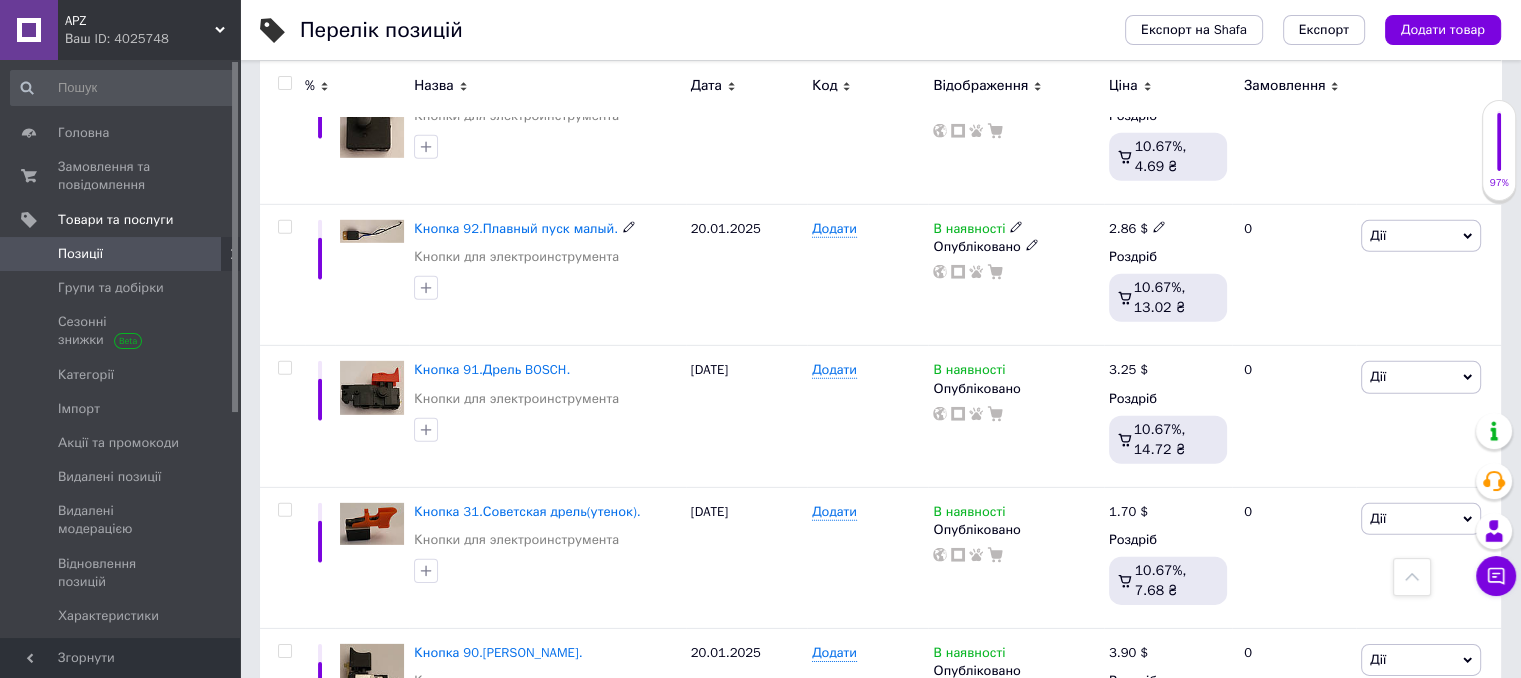 scroll, scrollTop: 13809, scrollLeft: 0, axis: vertical 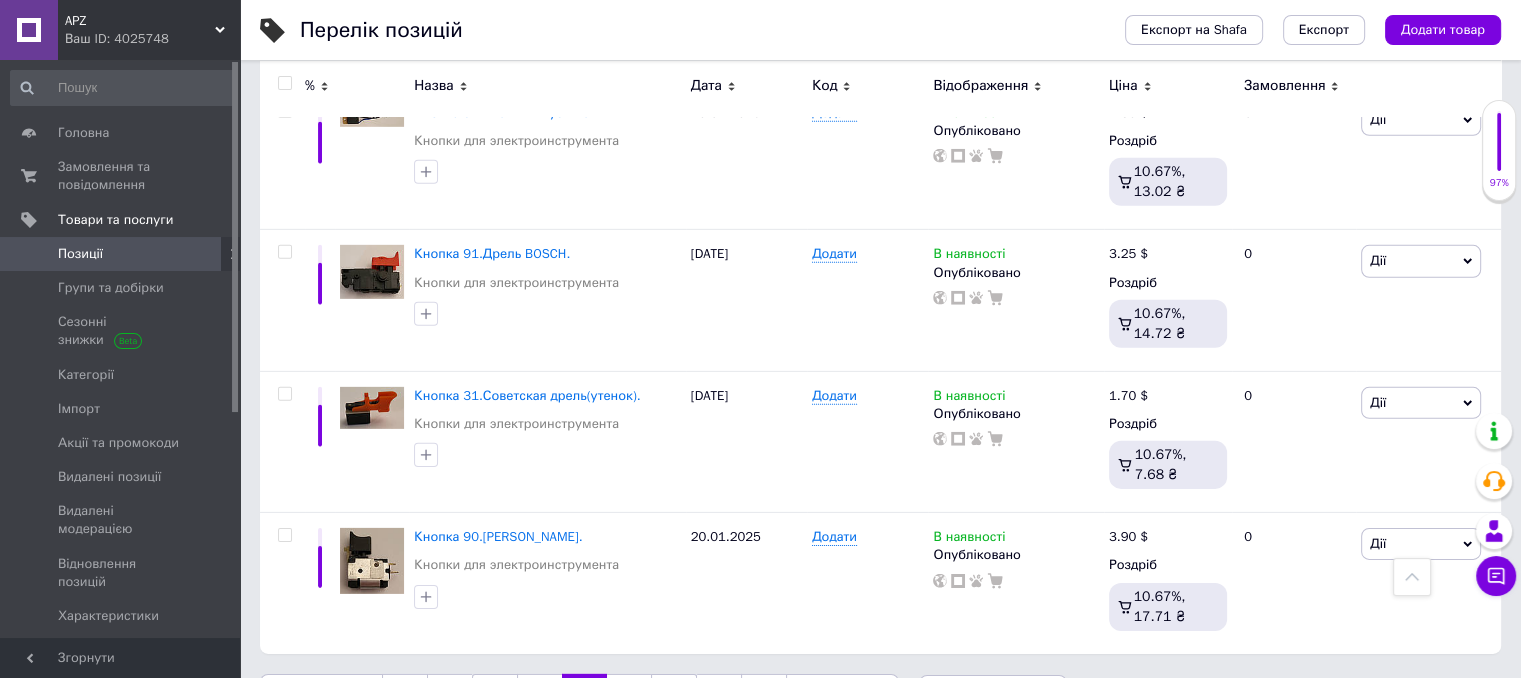 click on "7" at bounding box center (629, 695) 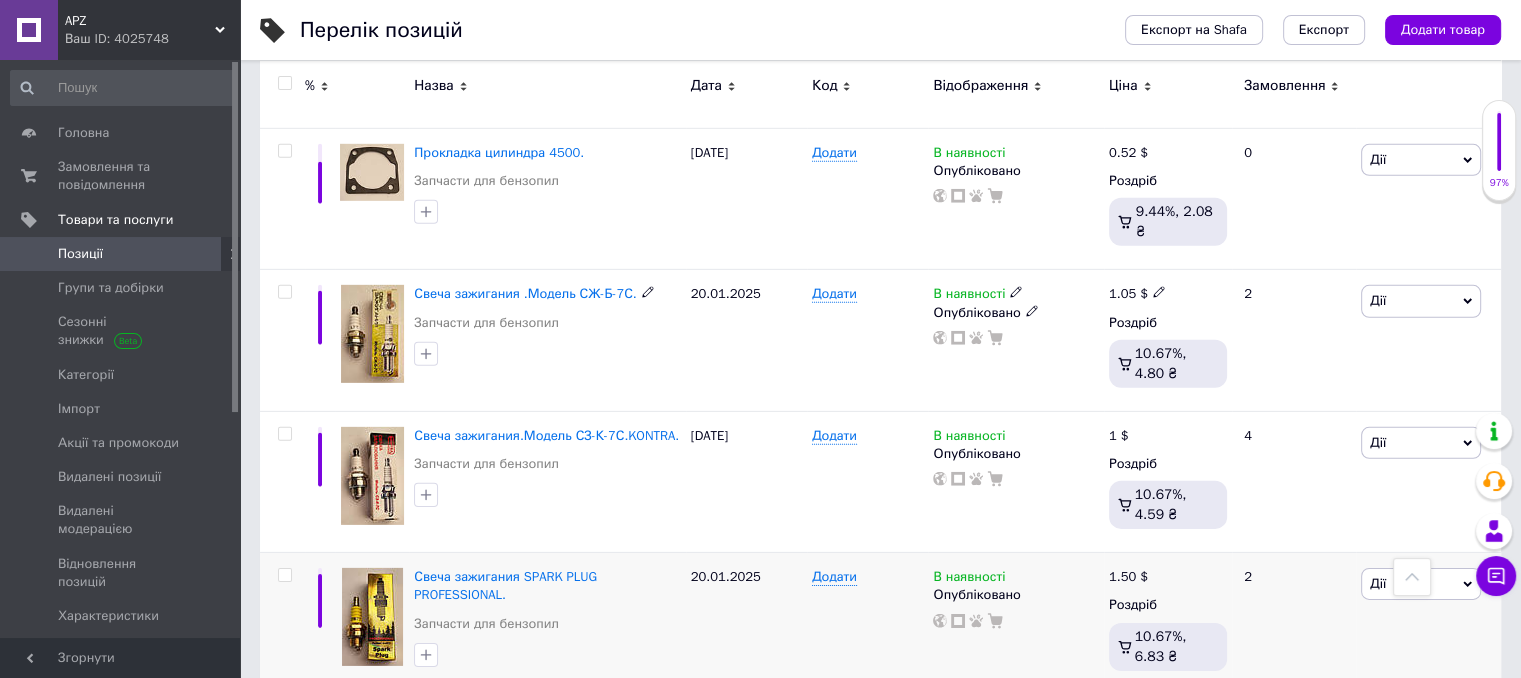 scroll, scrollTop: 13925, scrollLeft: 0, axis: vertical 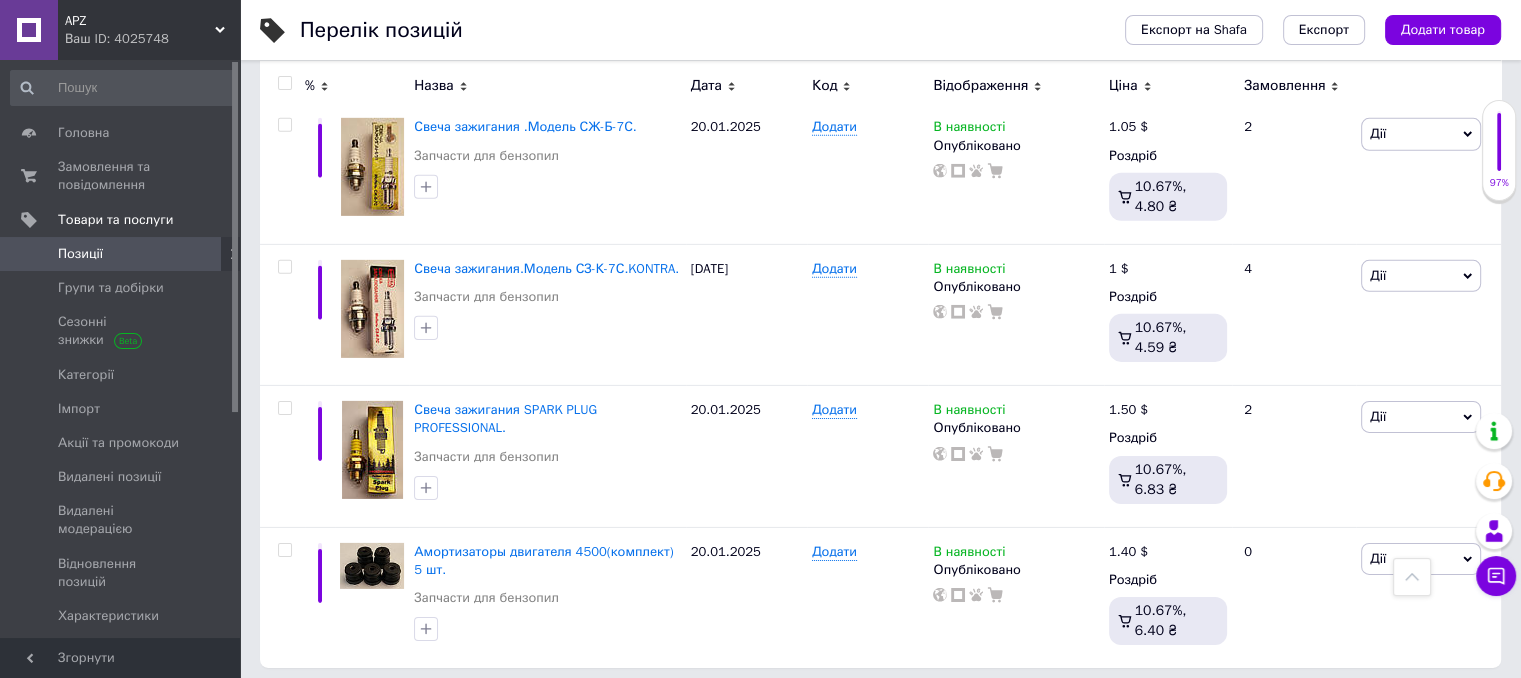 click on "8" at bounding box center (629, 709) 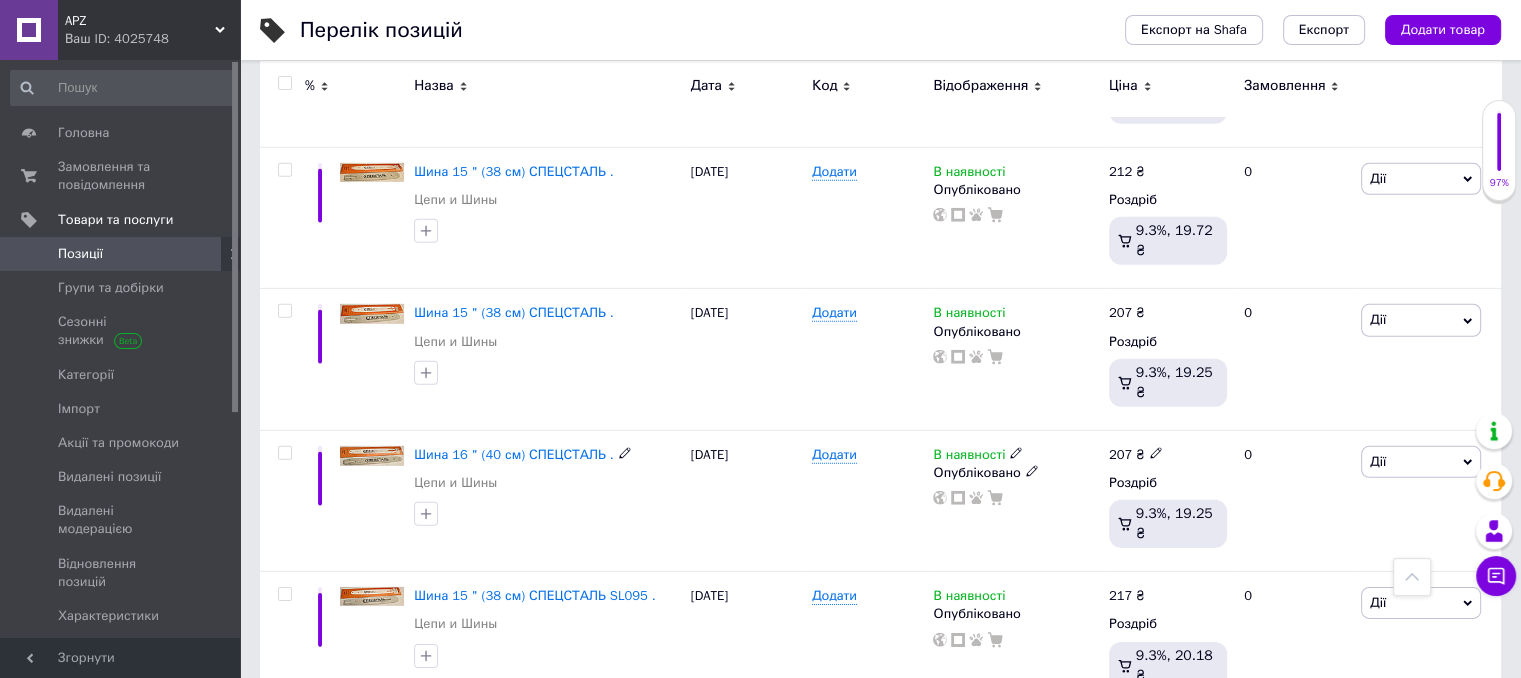 scroll, scrollTop: 13815, scrollLeft: 0, axis: vertical 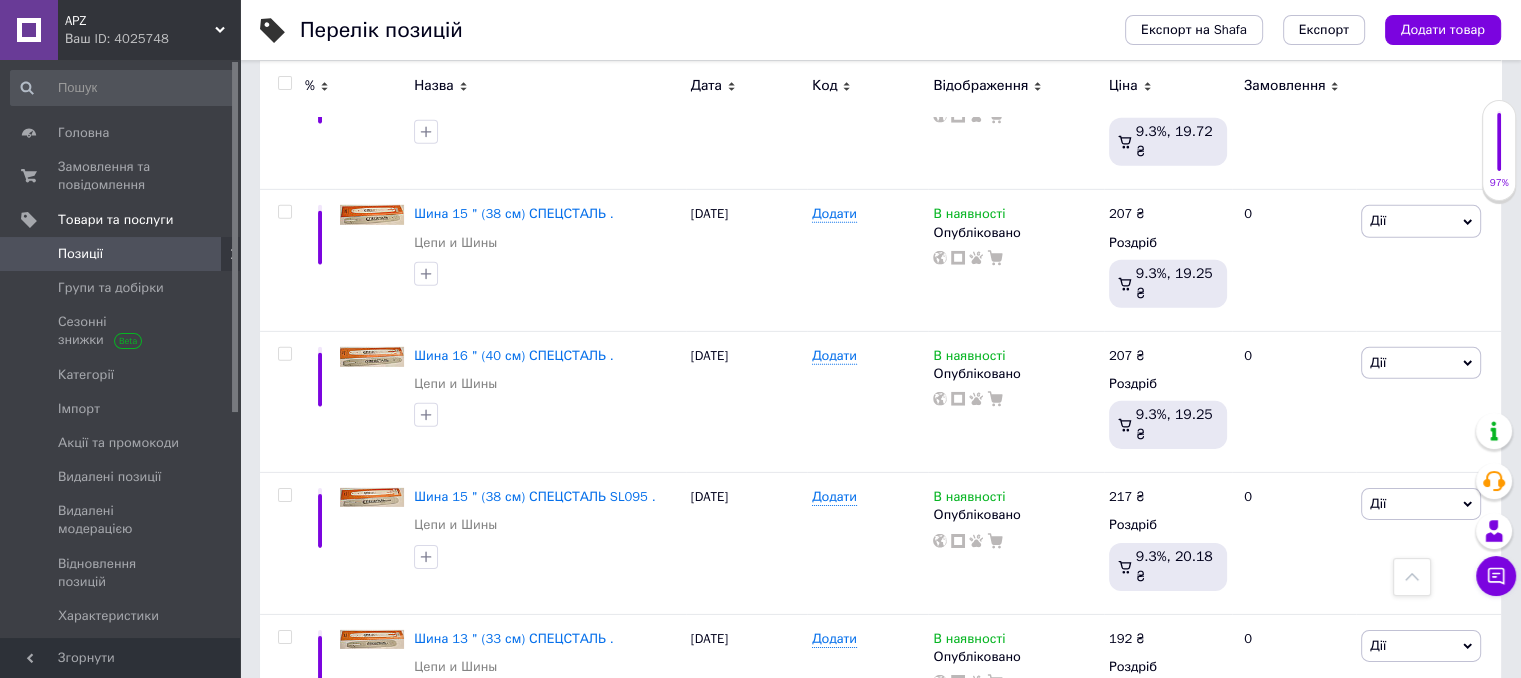 click on "9" at bounding box center [629, 796] 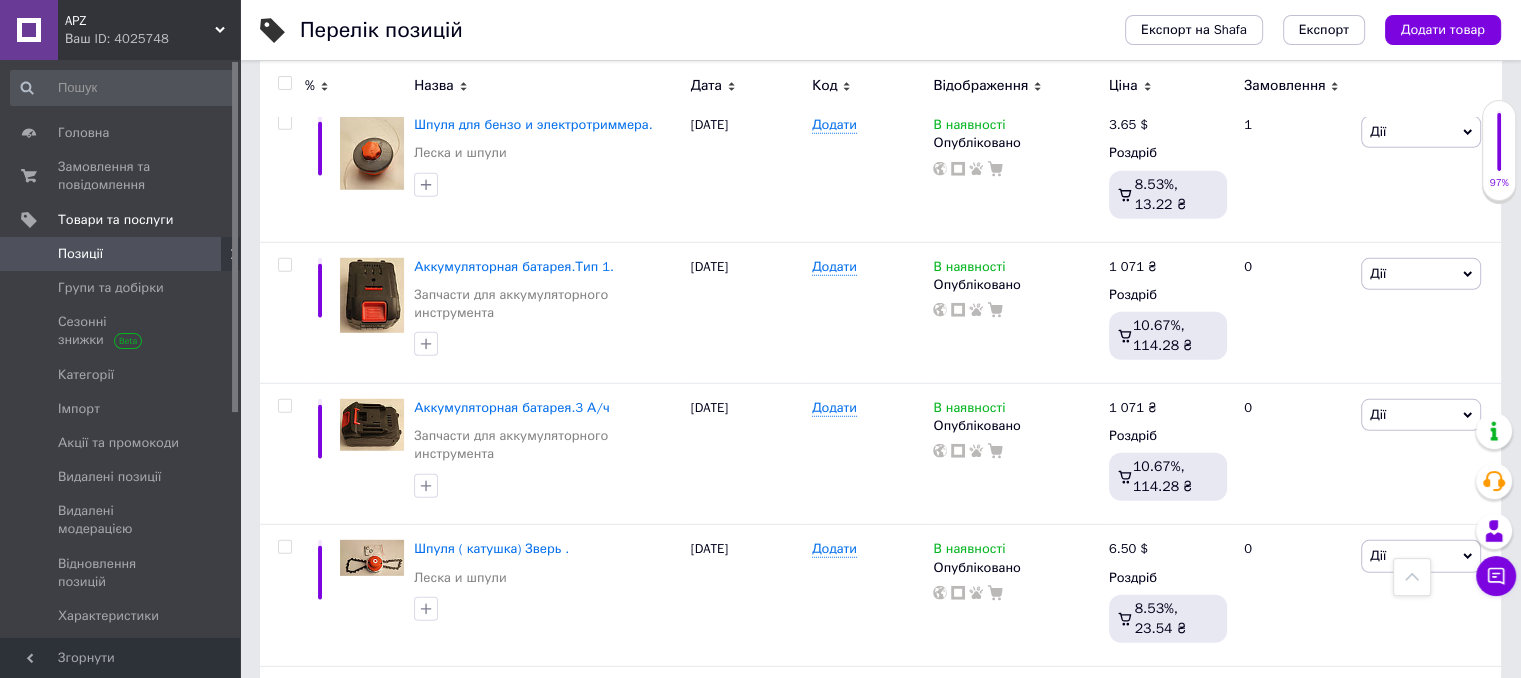 scroll, scrollTop: 13431, scrollLeft: 0, axis: vertical 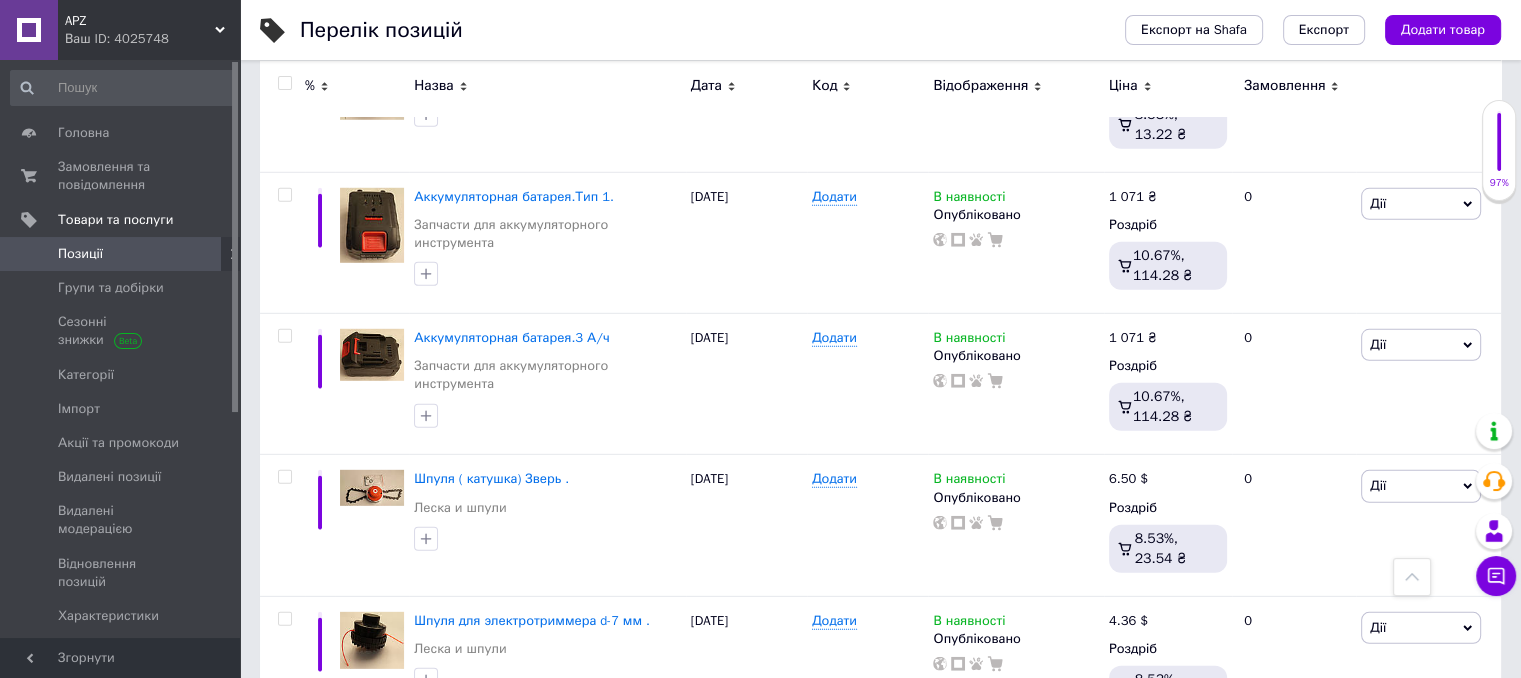 click on "10" at bounding box center (629, 1182) 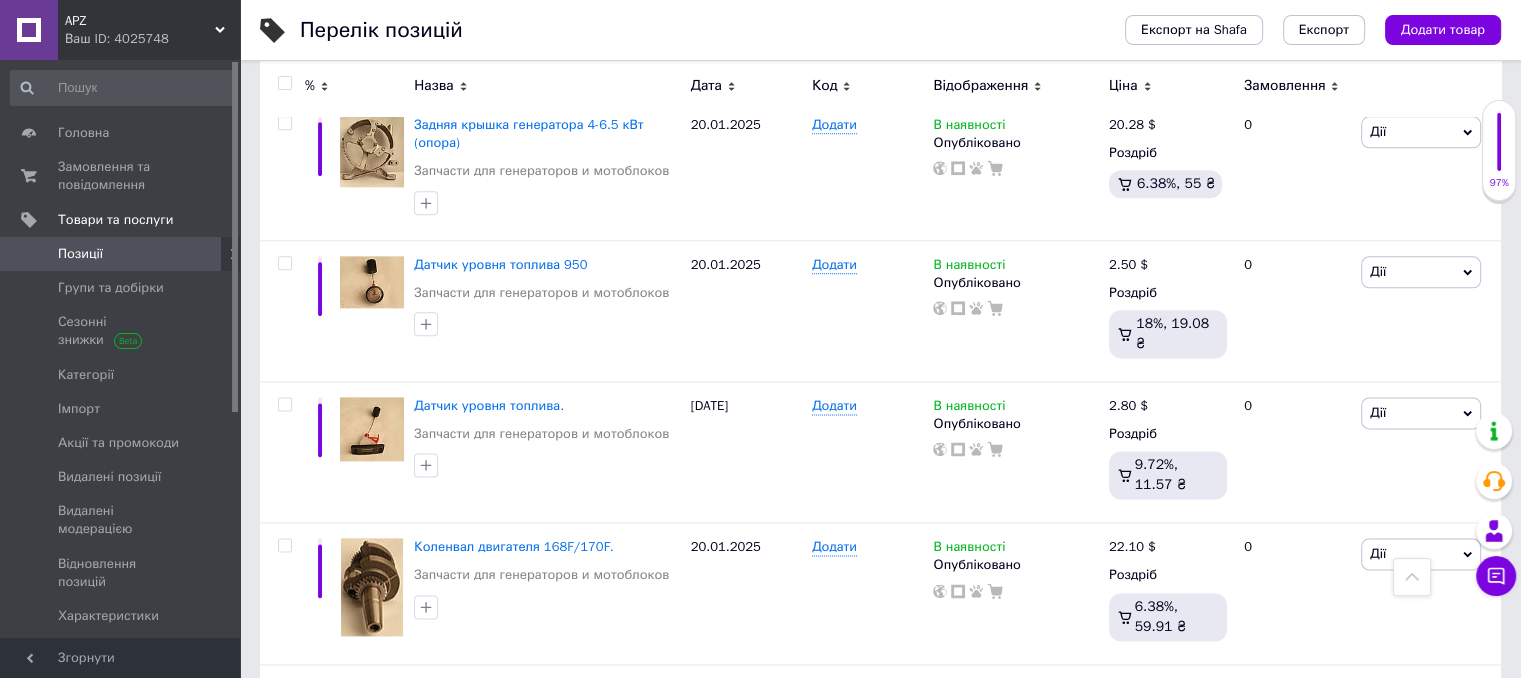 scroll, scrollTop: 10143, scrollLeft: 0, axis: vertical 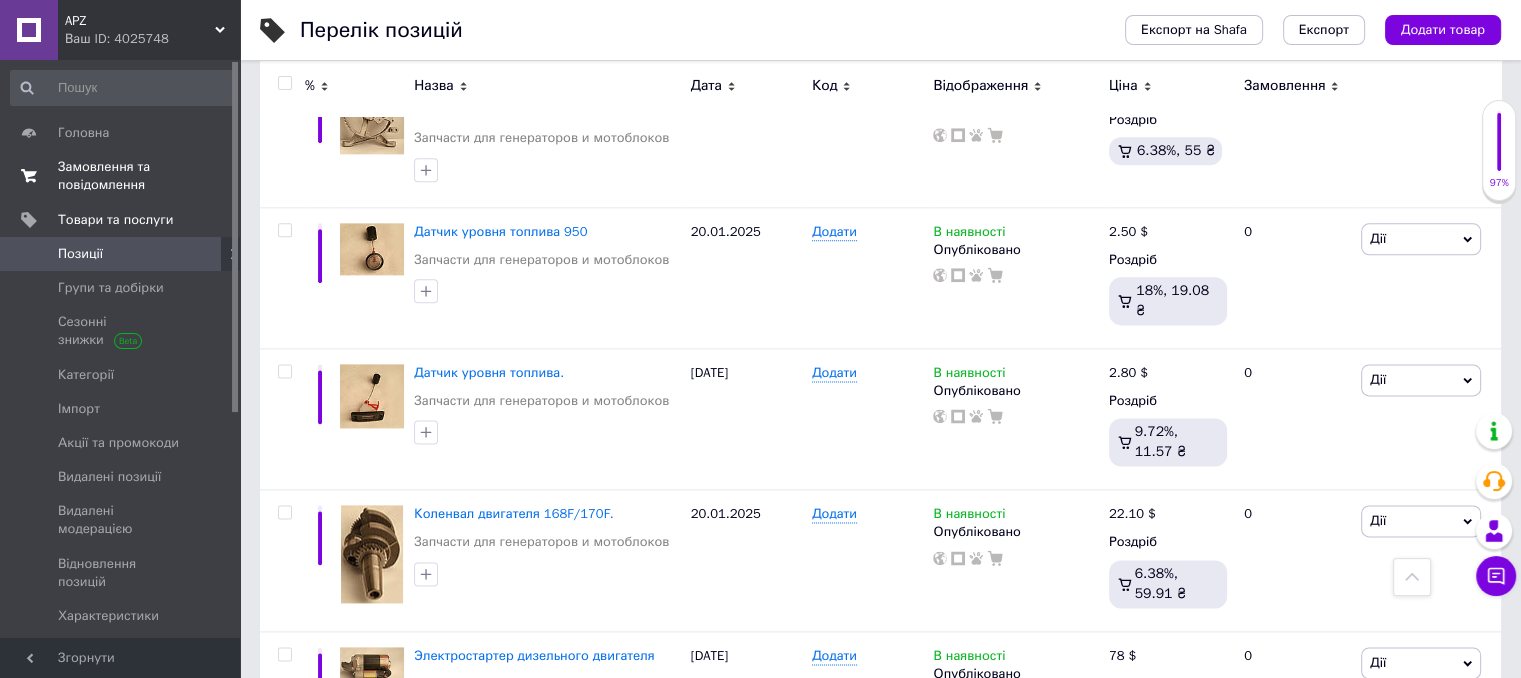 click on "Замовлення та повідомлення" at bounding box center [121, 176] 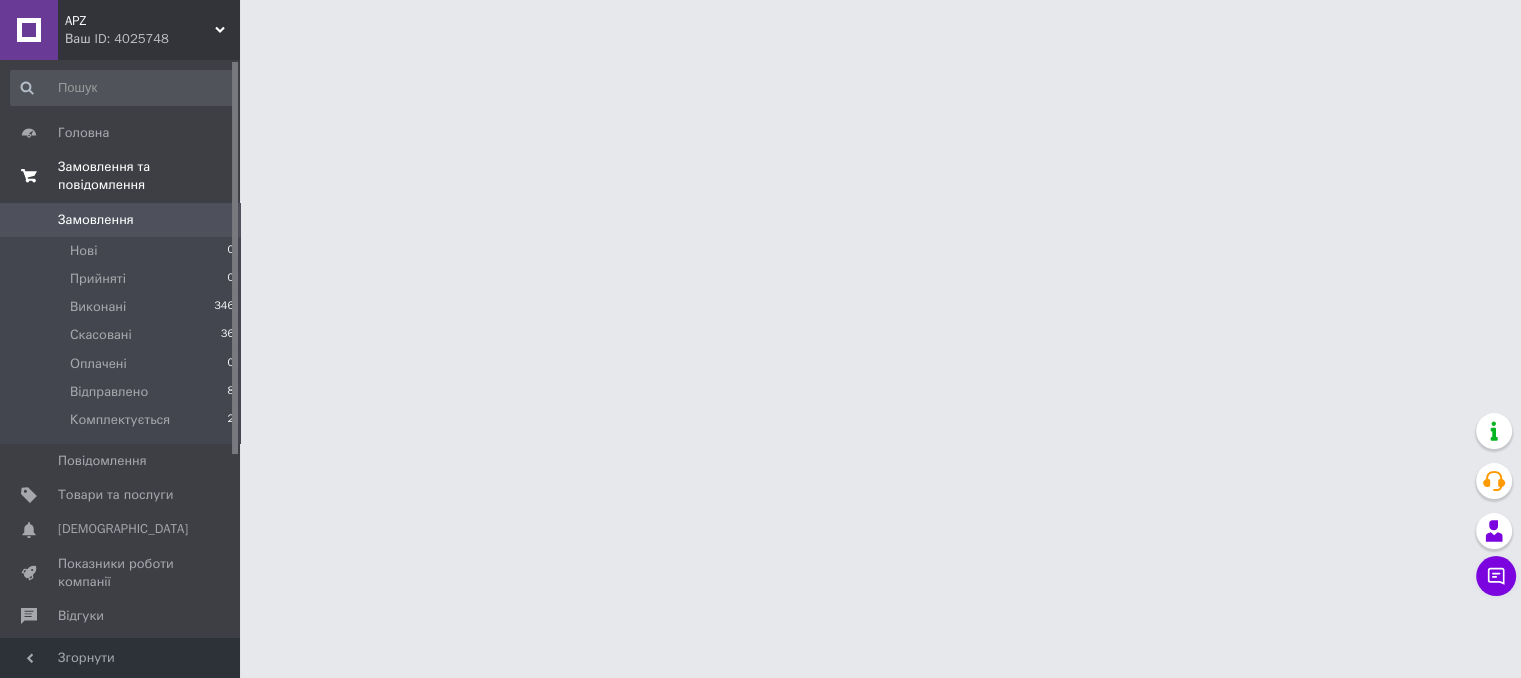 scroll, scrollTop: 0, scrollLeft: 0, axis: both 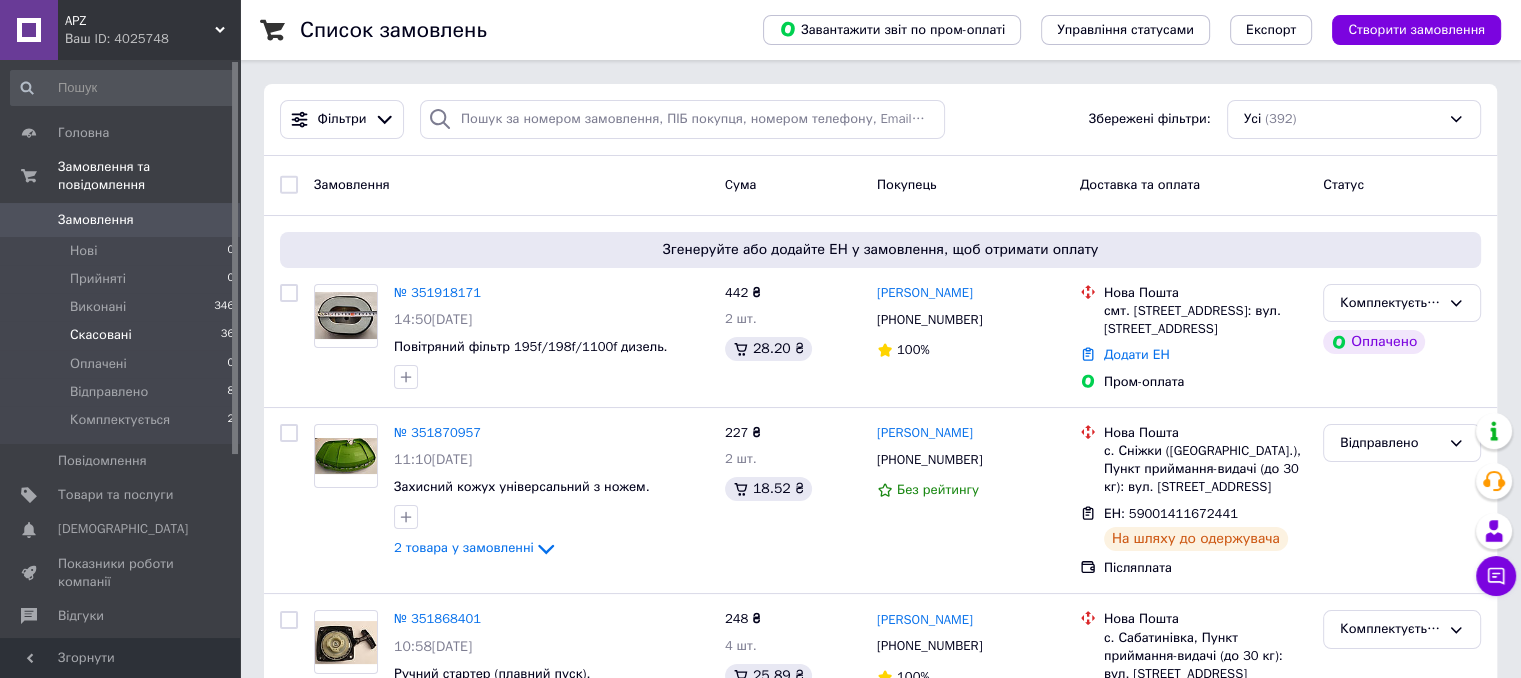 click on "Скасовані" at bounding box center [101, 335] 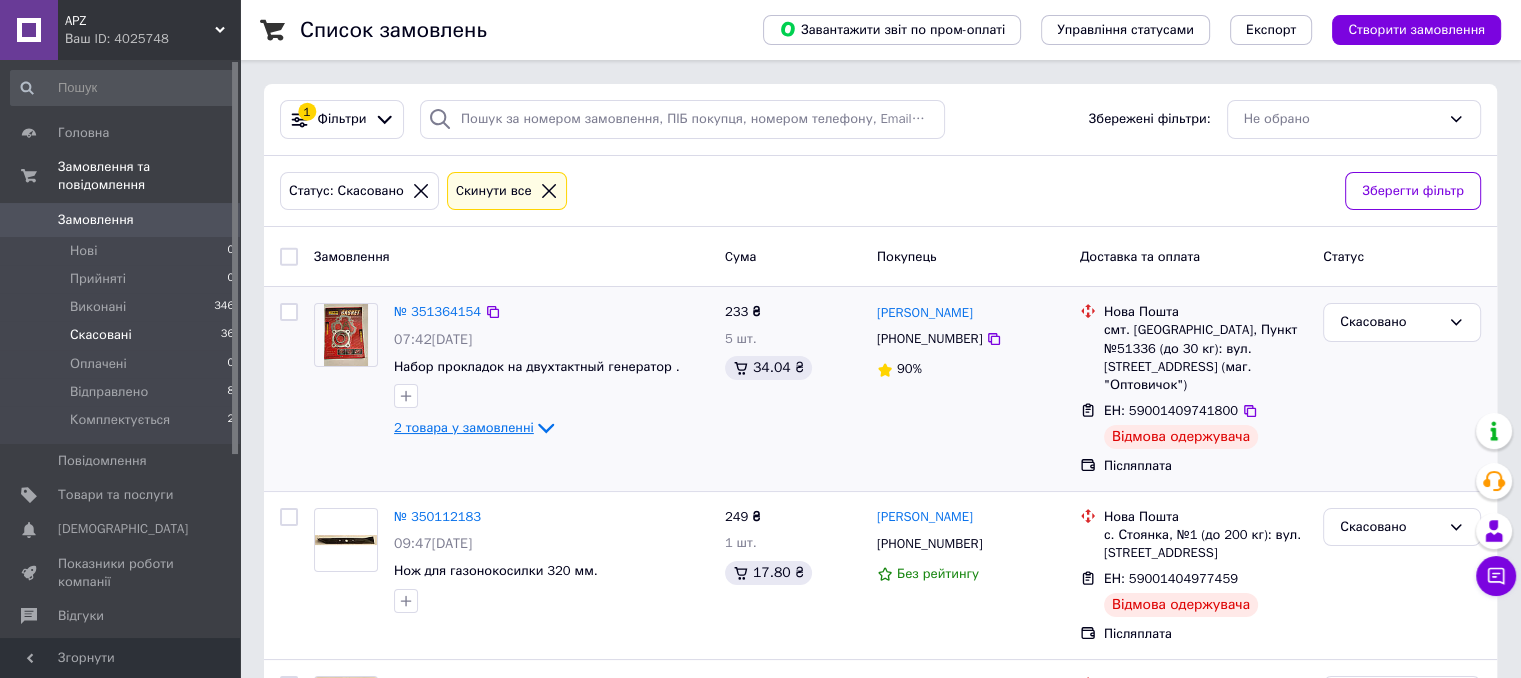 click 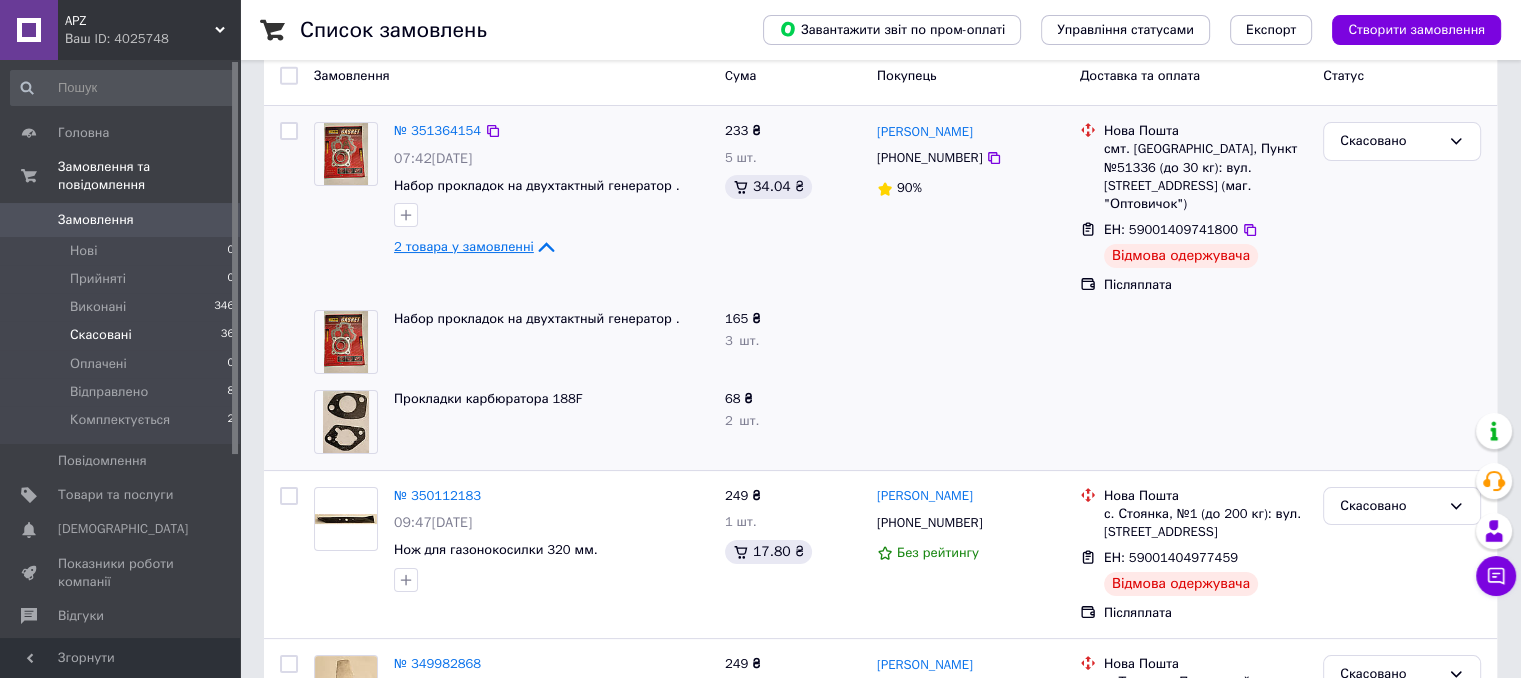 scroll, scrollTop: 200, scrollLeft: 0, axis: vertical 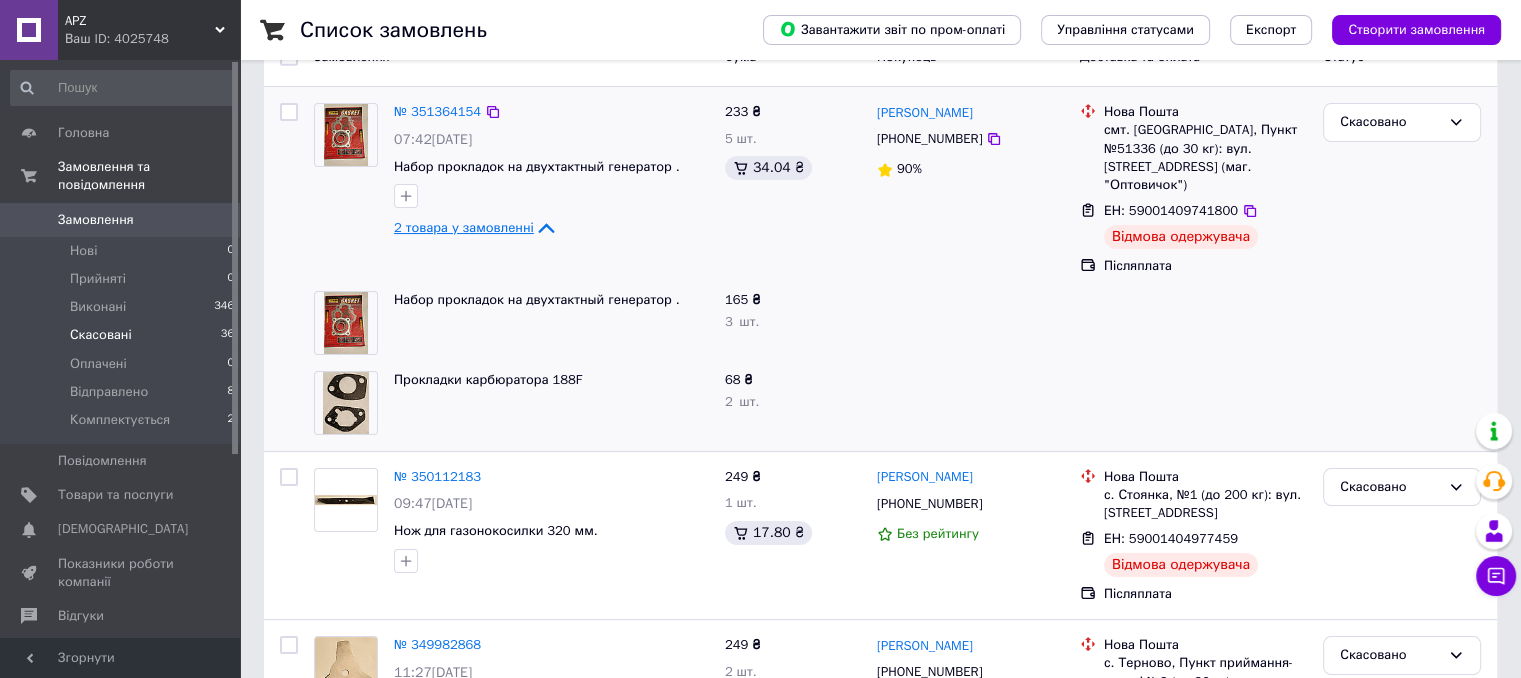 click 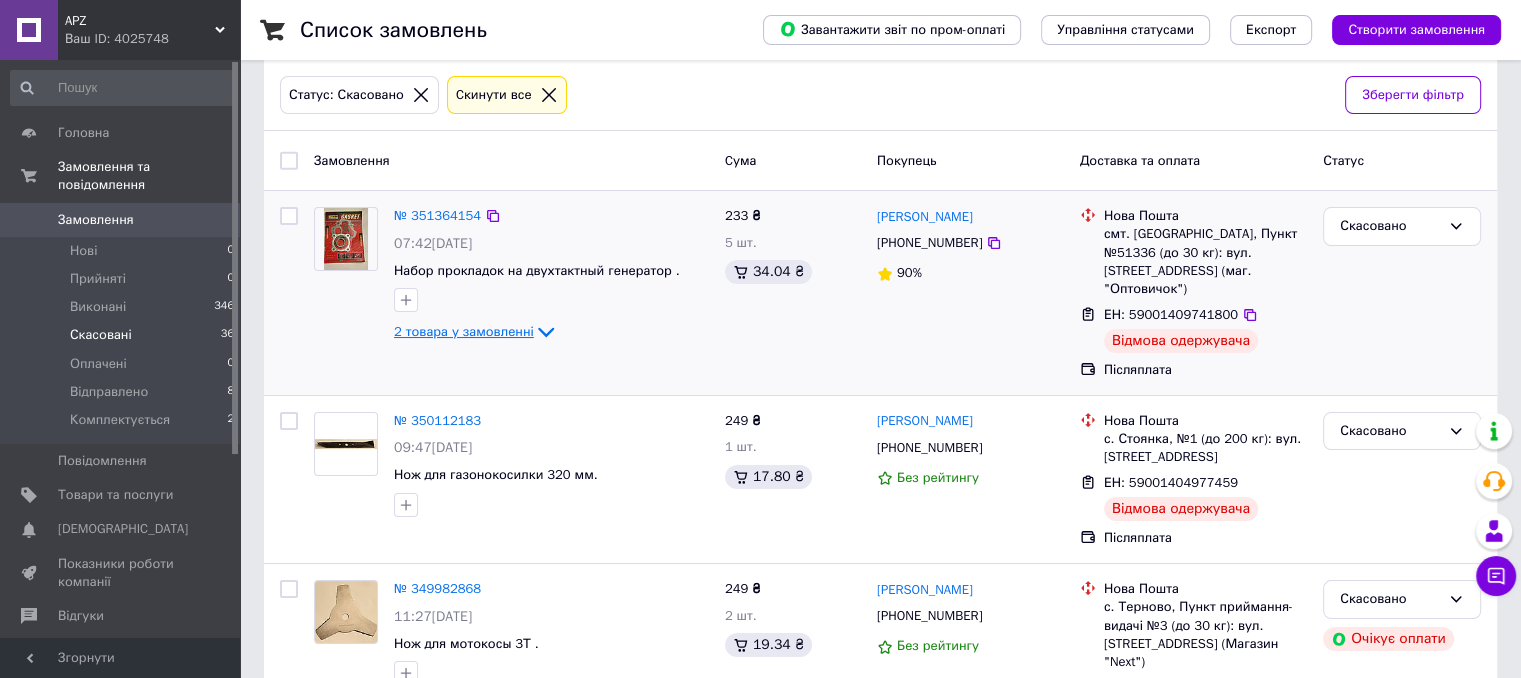 scroll, scrollTop: 0, scrollLeft: 0, axis: both 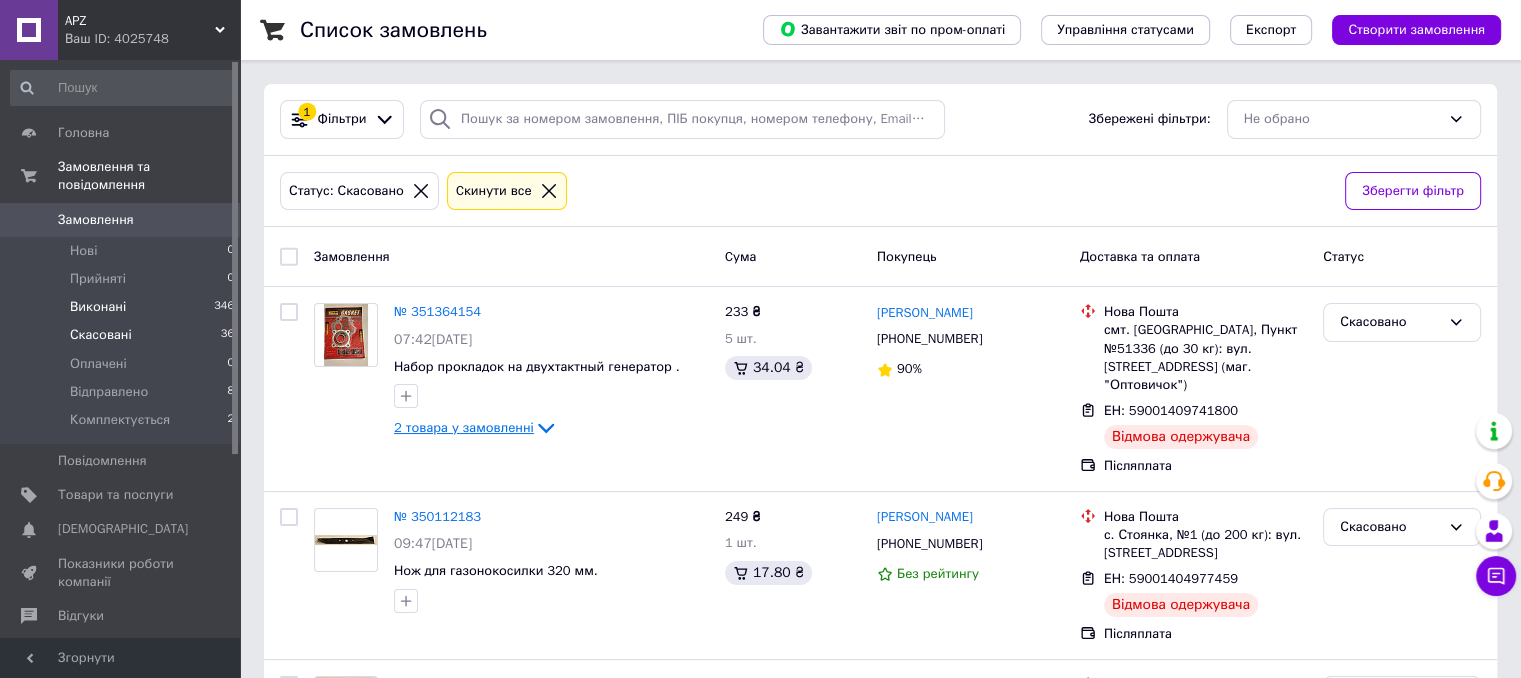 click on "Виконані" at bounding box center [98, 307] 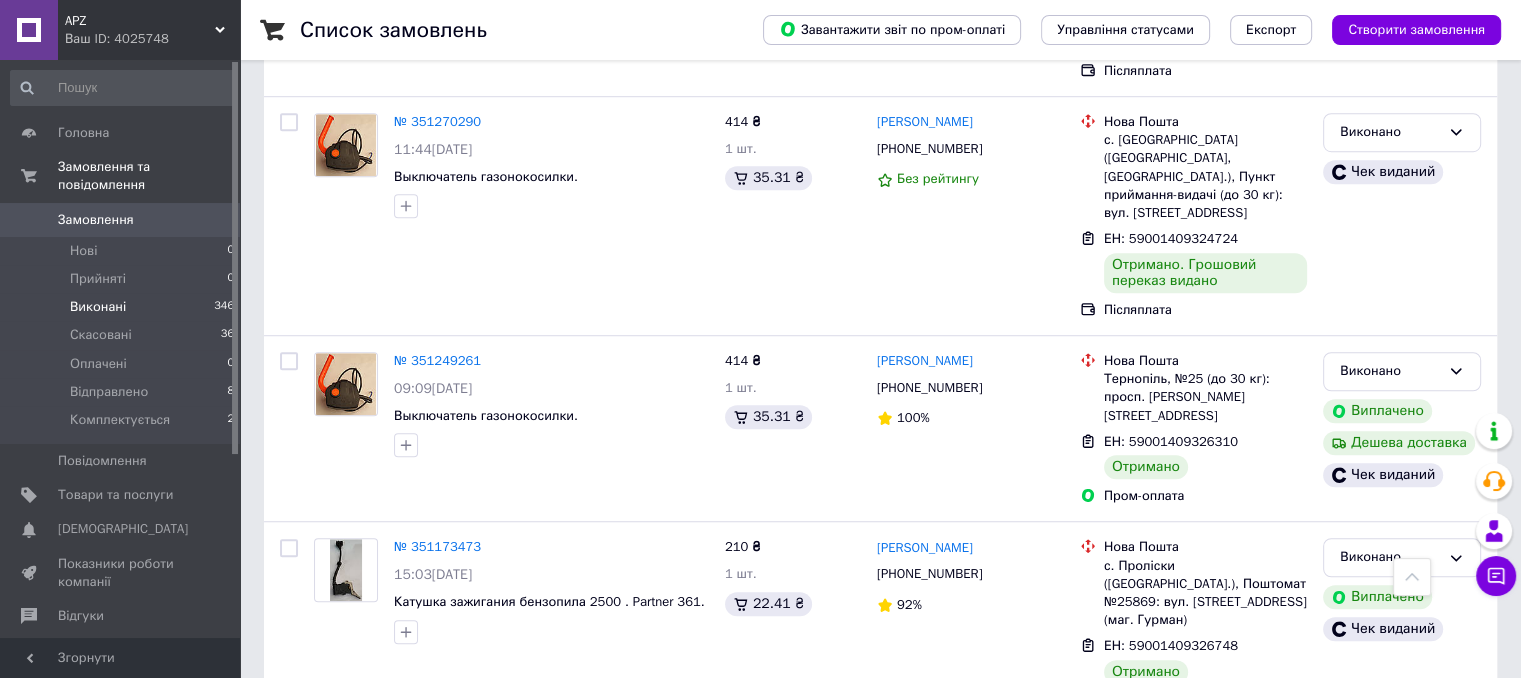 scroll, scrollTop: 1500, scrollLeft: 0, axis: vertical 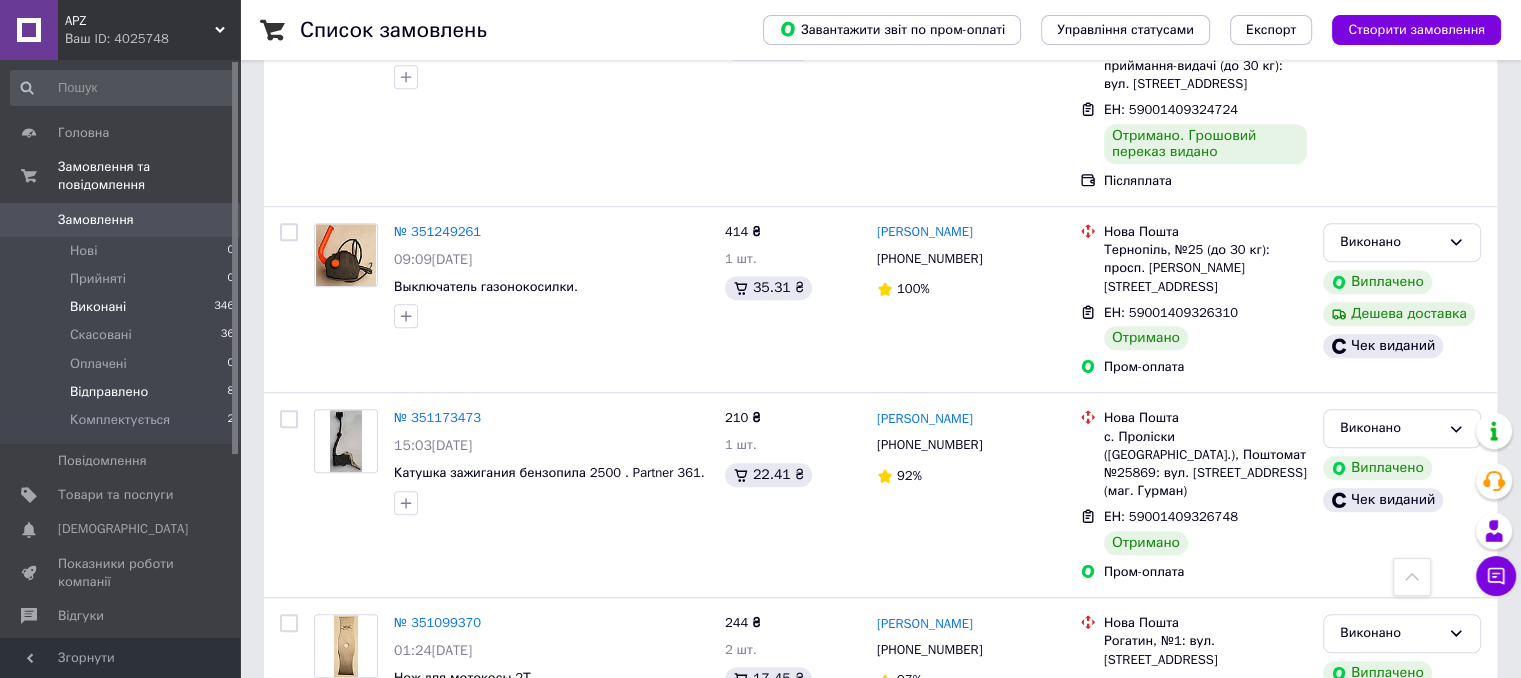 click on "Відправлено" at bounding box center [109, 392] 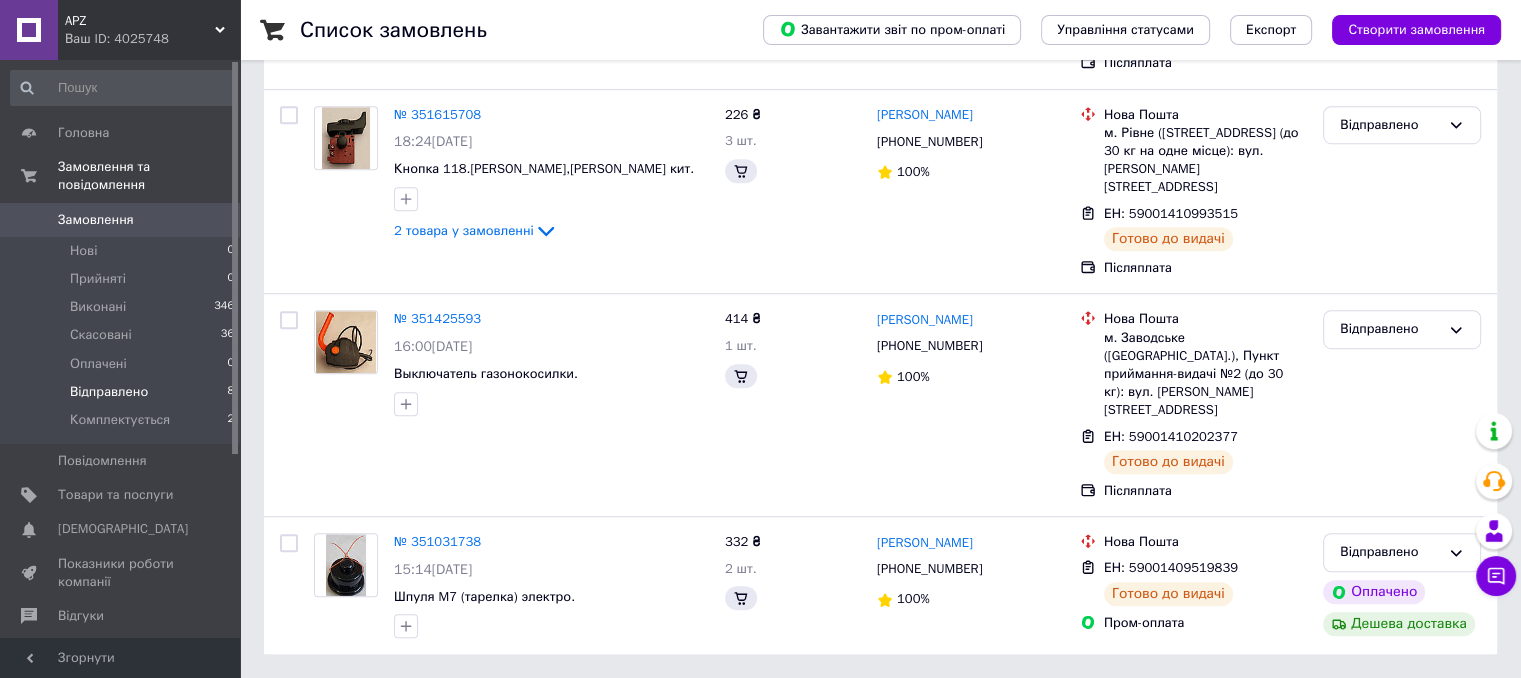 scroll, scrollTop: 0, scrollLeft: 0, axis: both 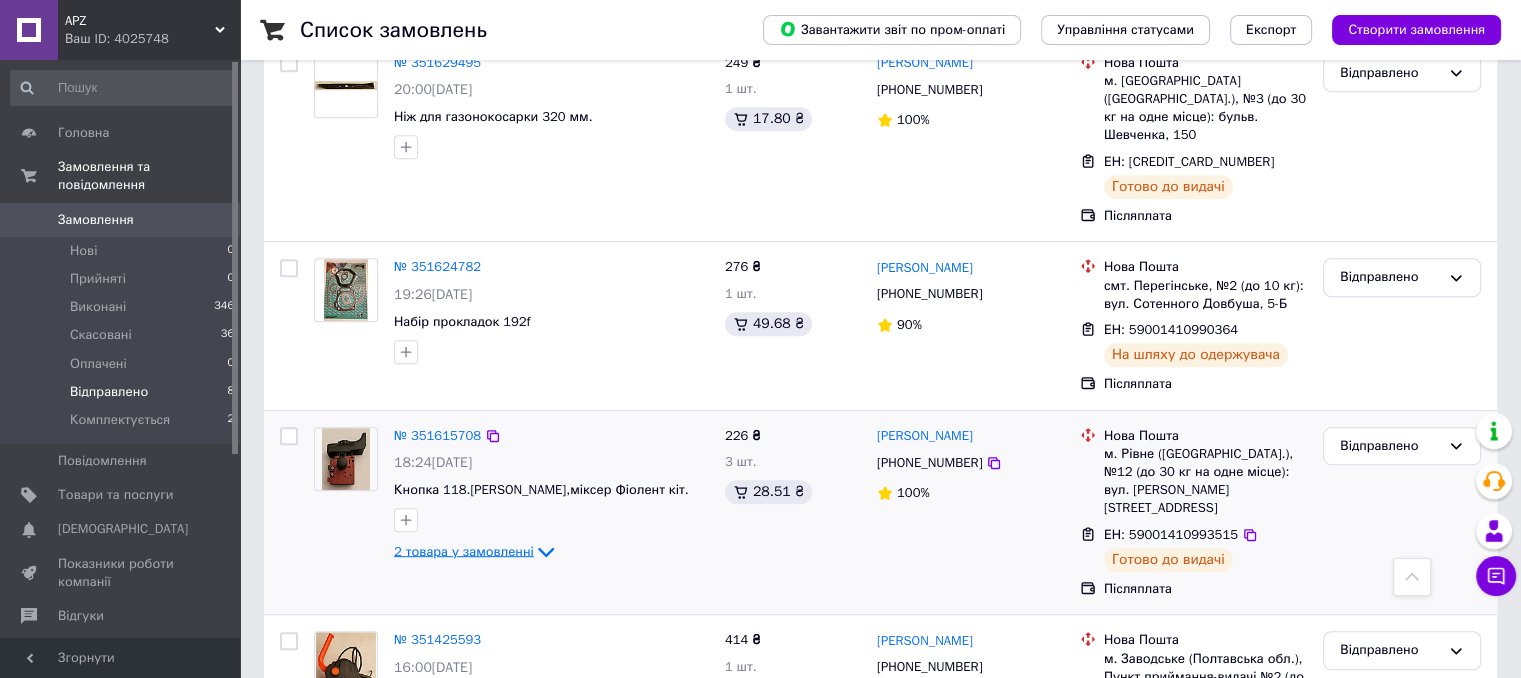 click 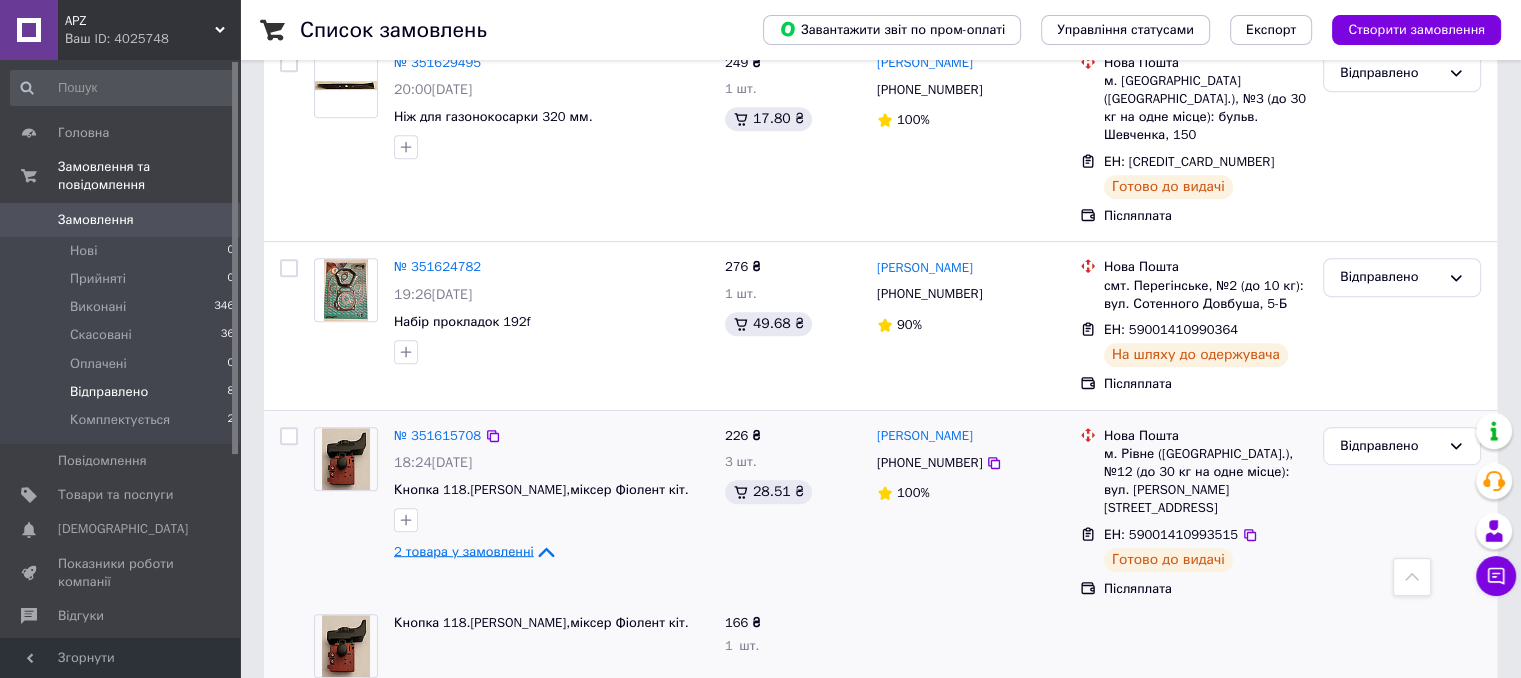 click 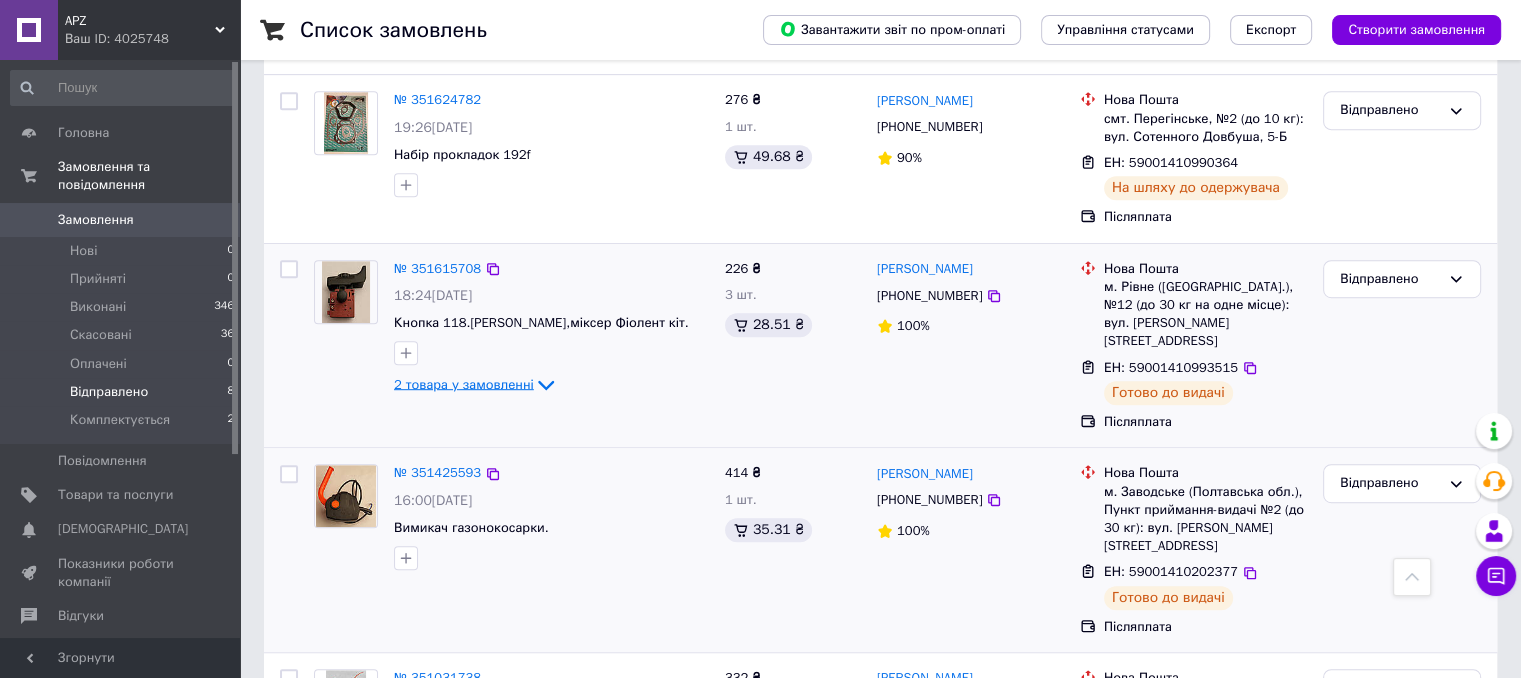 scroll, scrollTop: 1092, scrollLeft: 0, axis: vertical 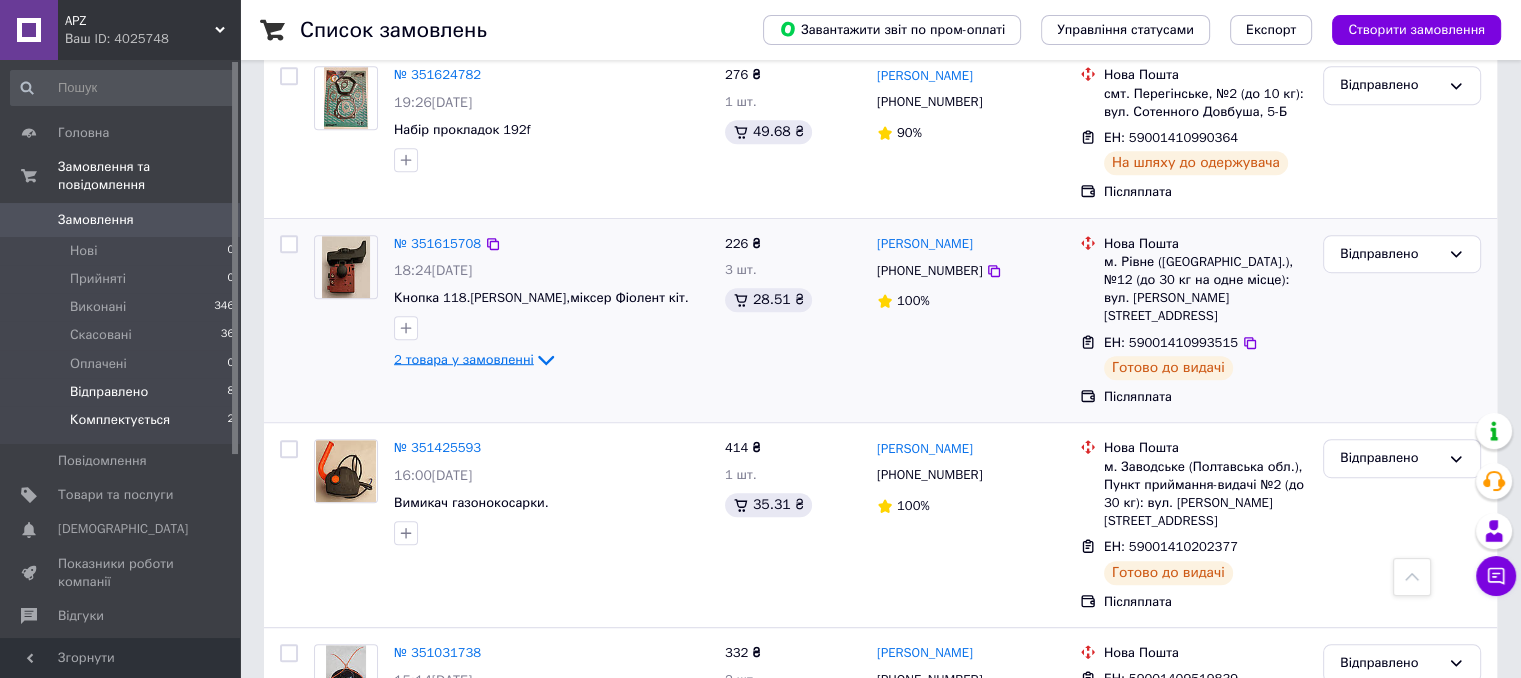 click on "Комплектується" at bounding box center [120, 420] 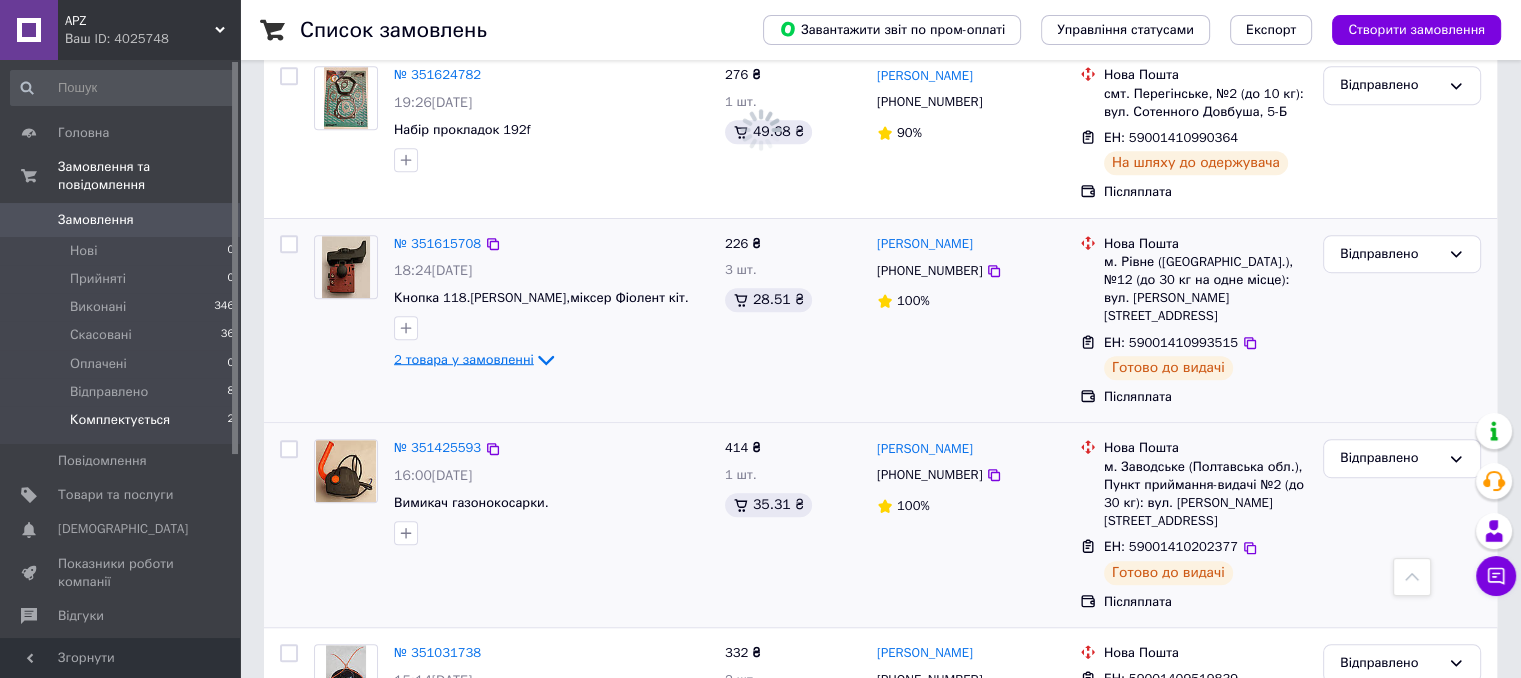 scroll, scrollTop: 0, scrollLeft: 0, axis: both 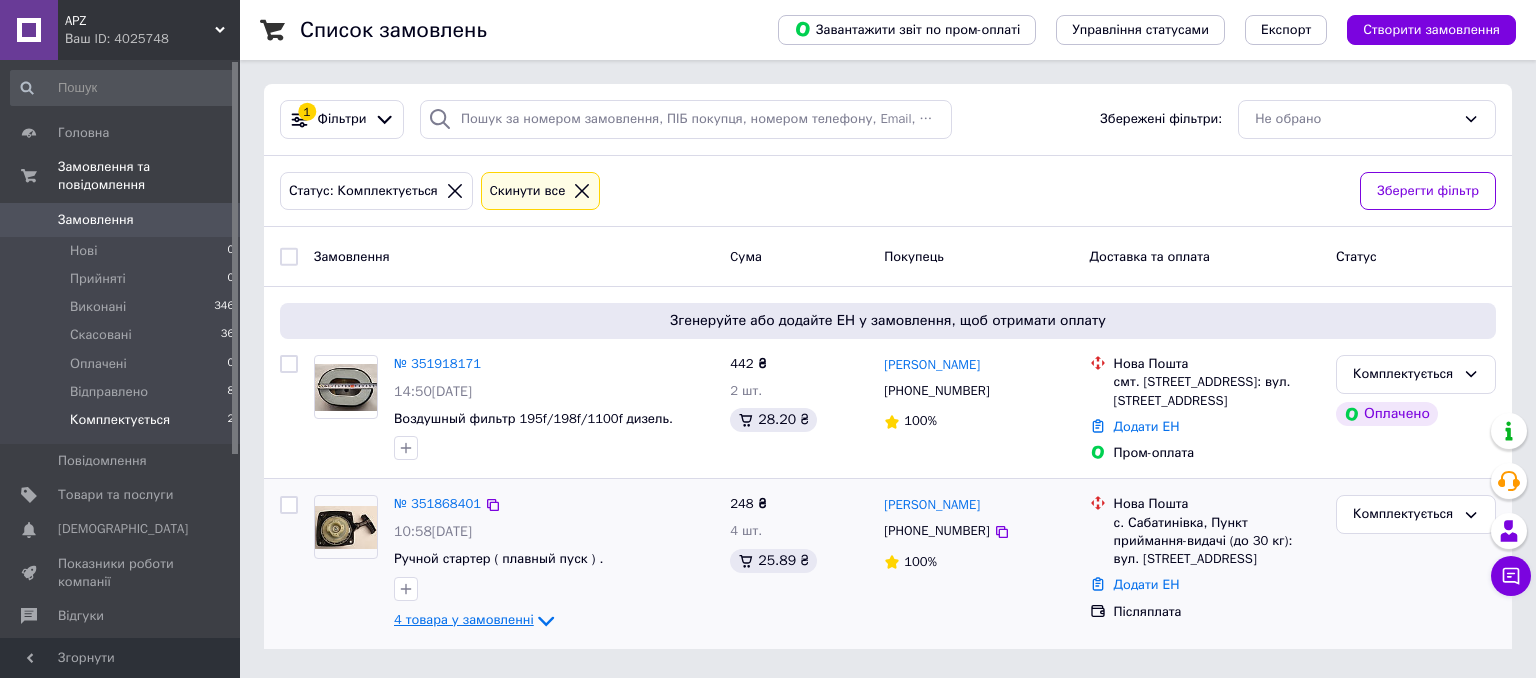 click 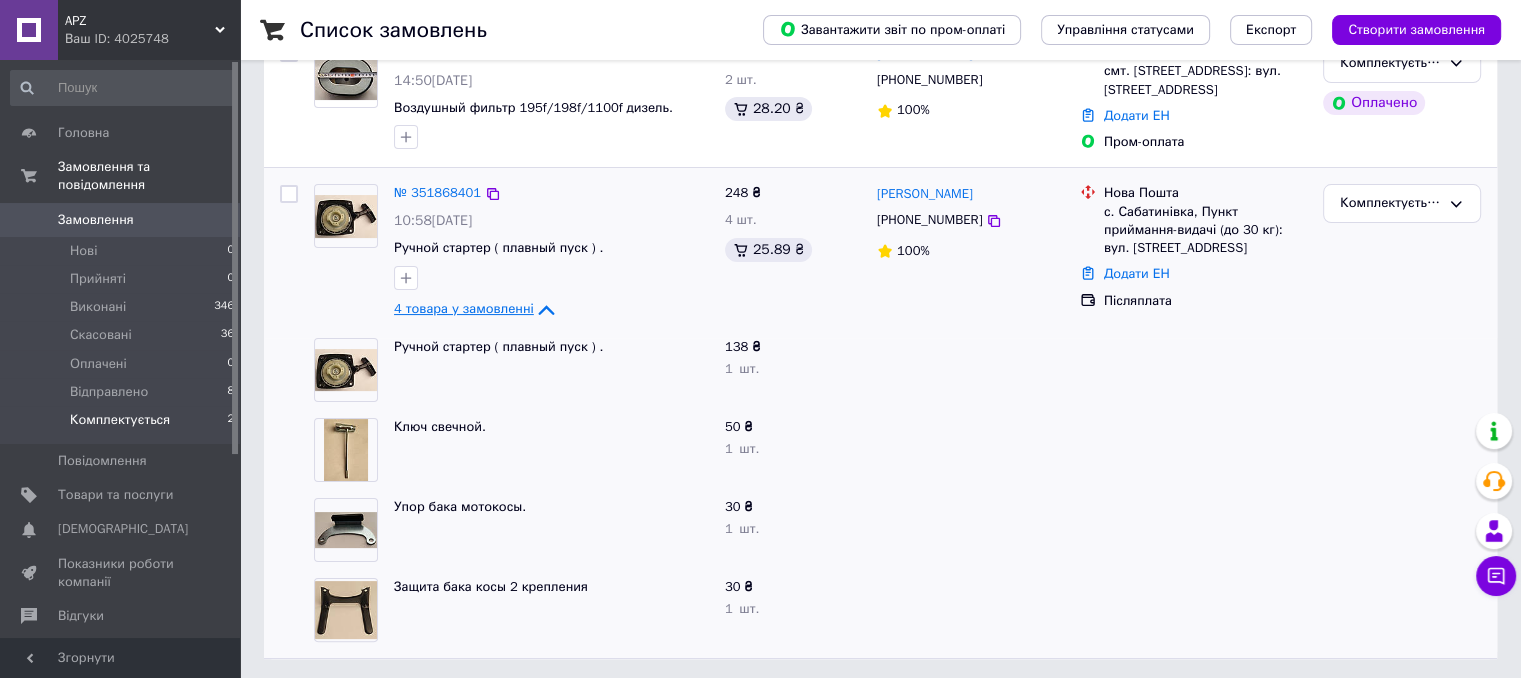 scroll, scrollTop: 314, scrollLeft: 0, axis: vertical 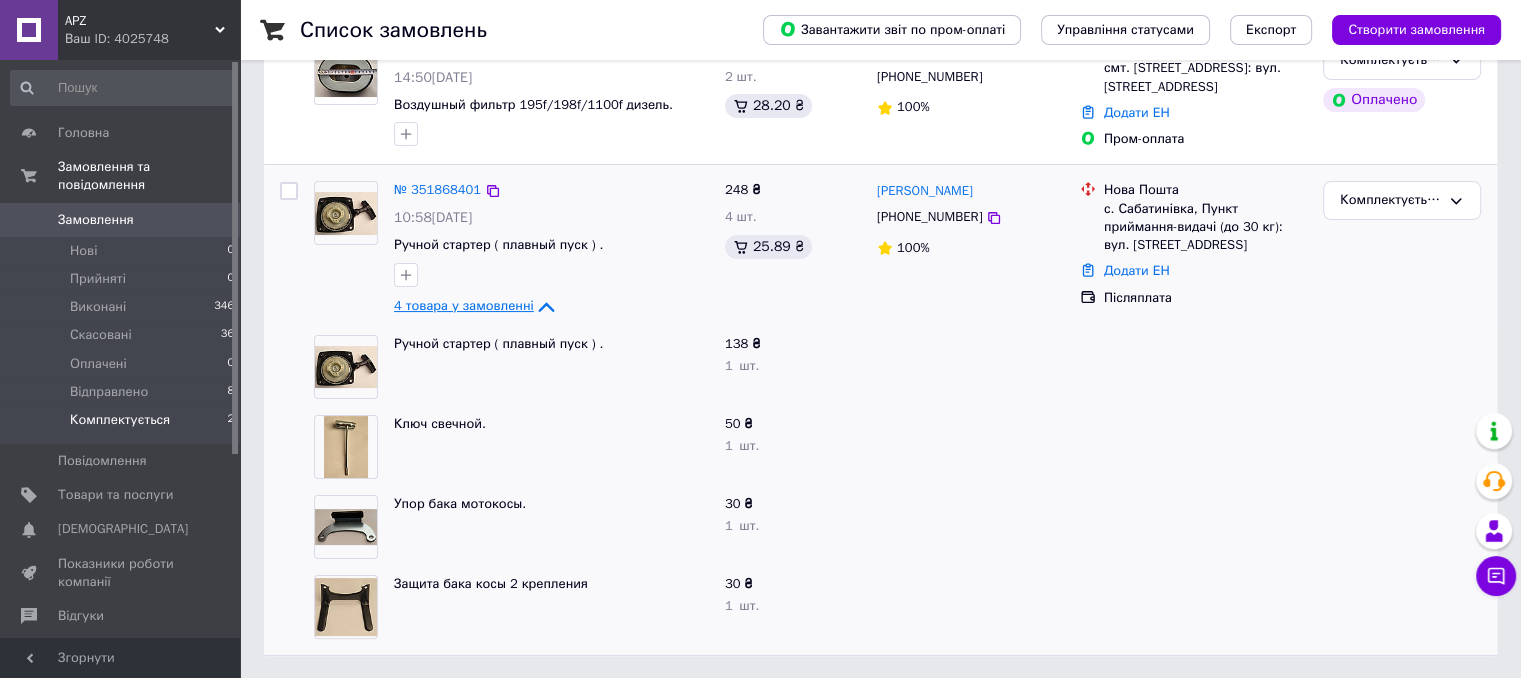 click 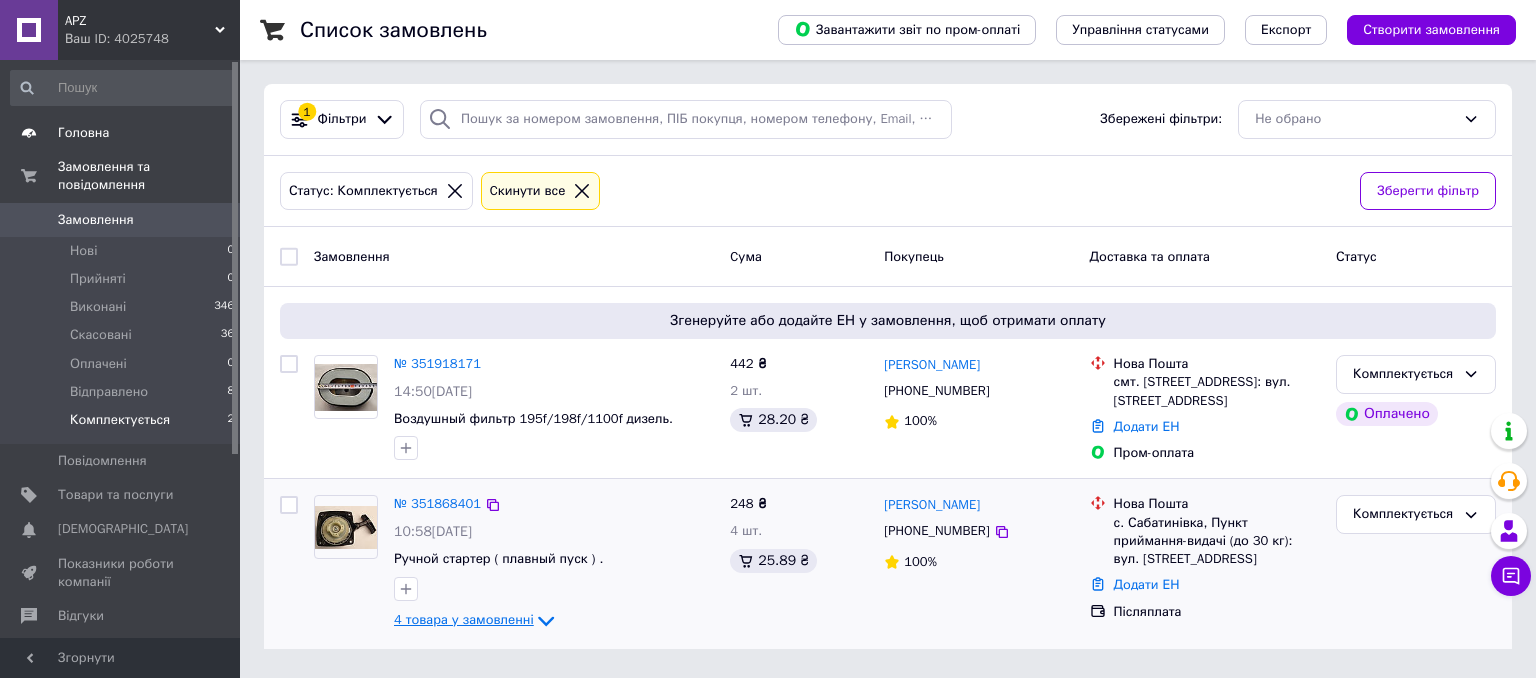 click on "Головна" at bounding box center (83, 133) 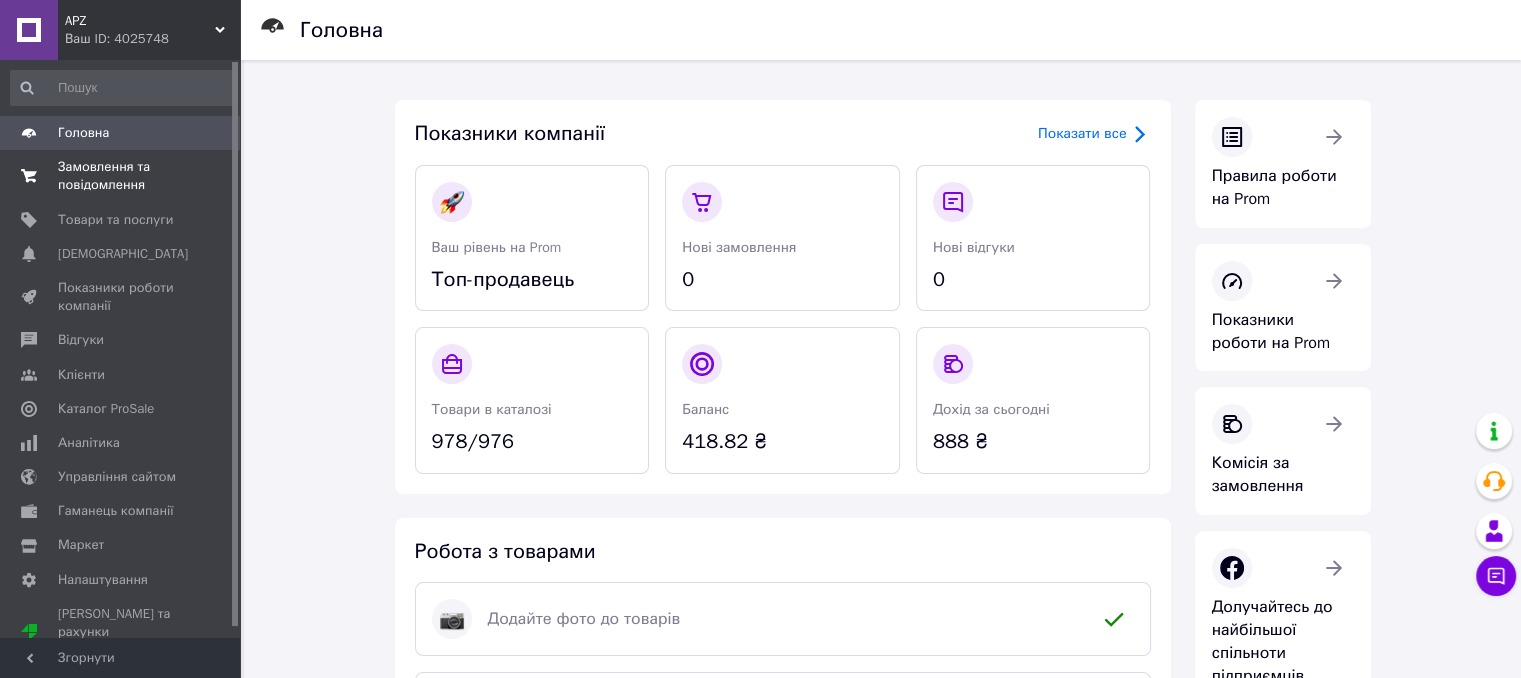 click on "Замовлення та повідомлення" at bounding box center [121, 176] 